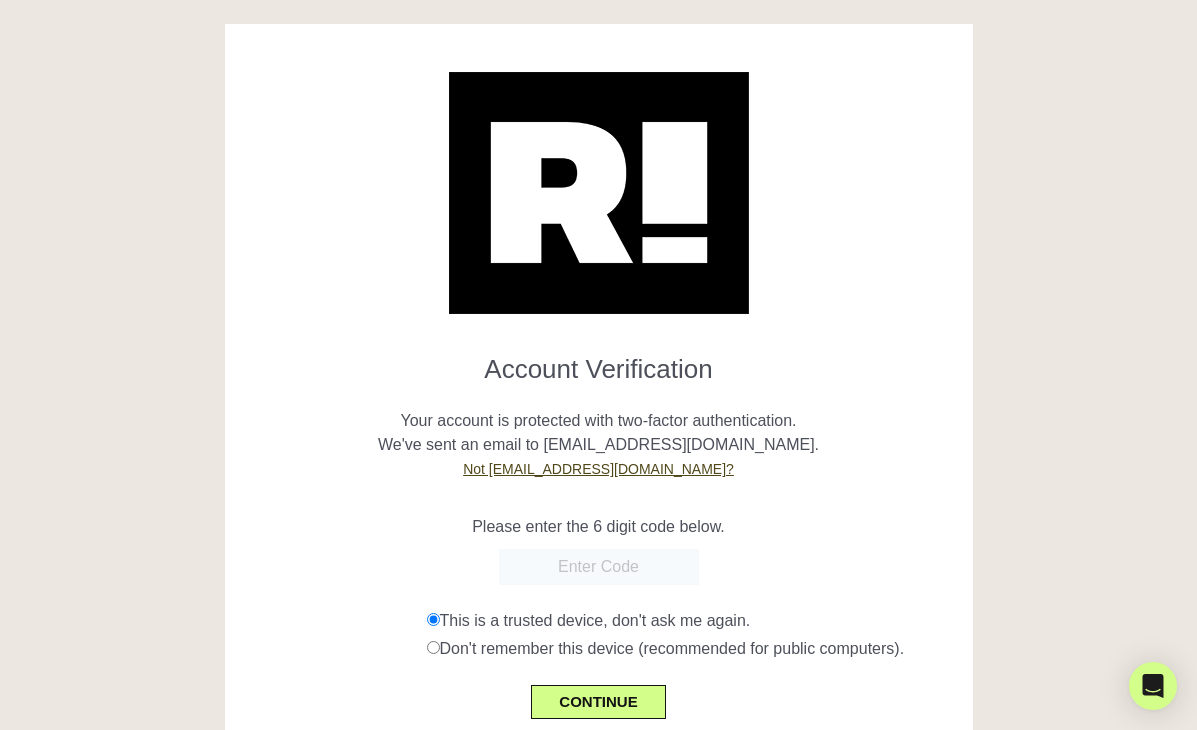 scroll, scrollTop: 0, scrollLeft: 0, axis: both 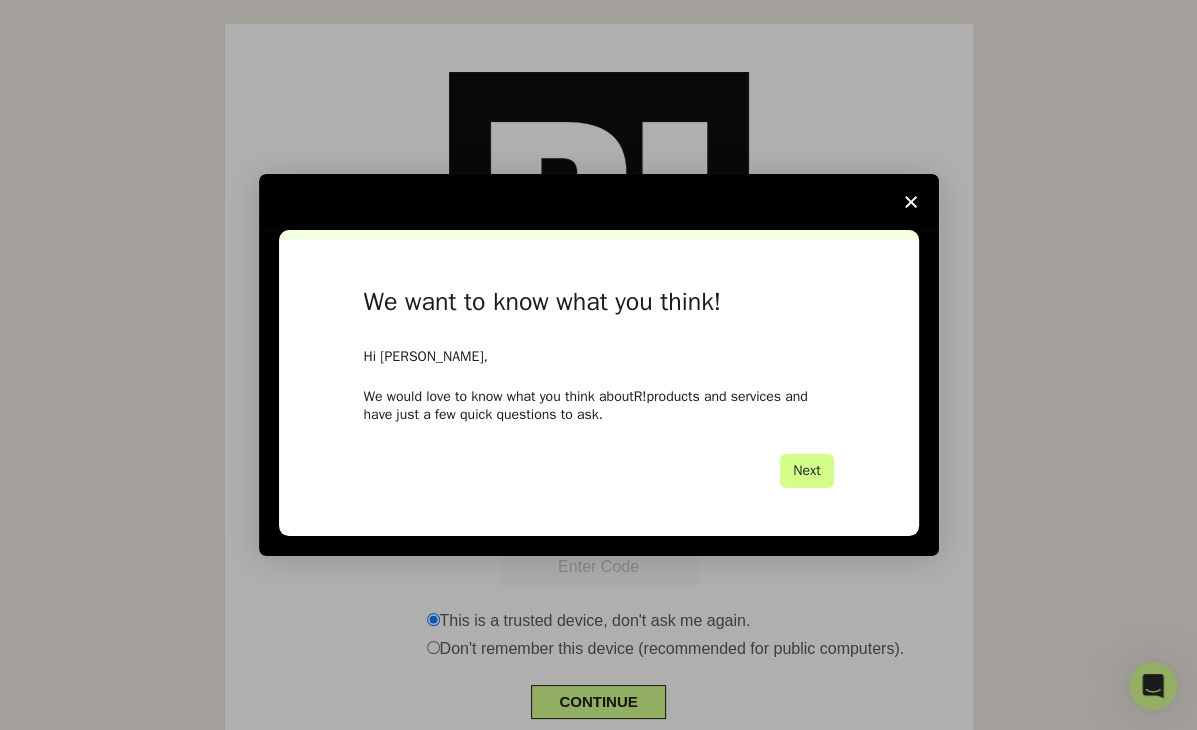 click 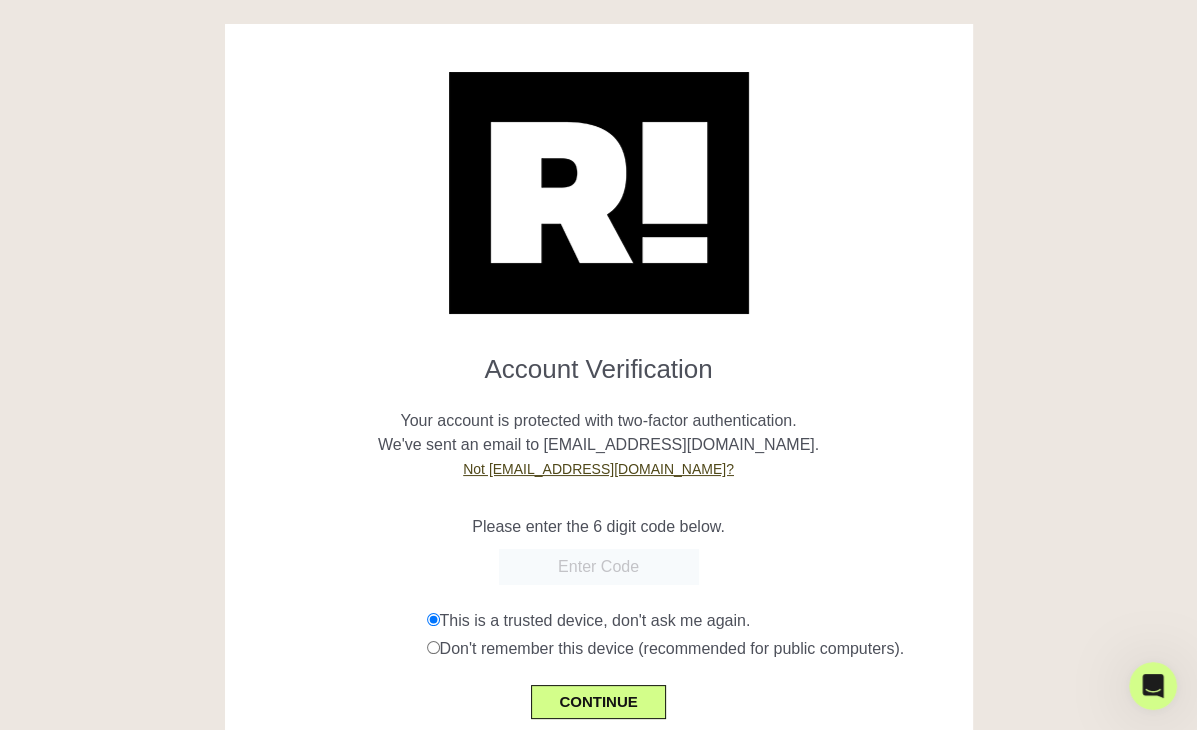 click at bounding box center [599, 567] 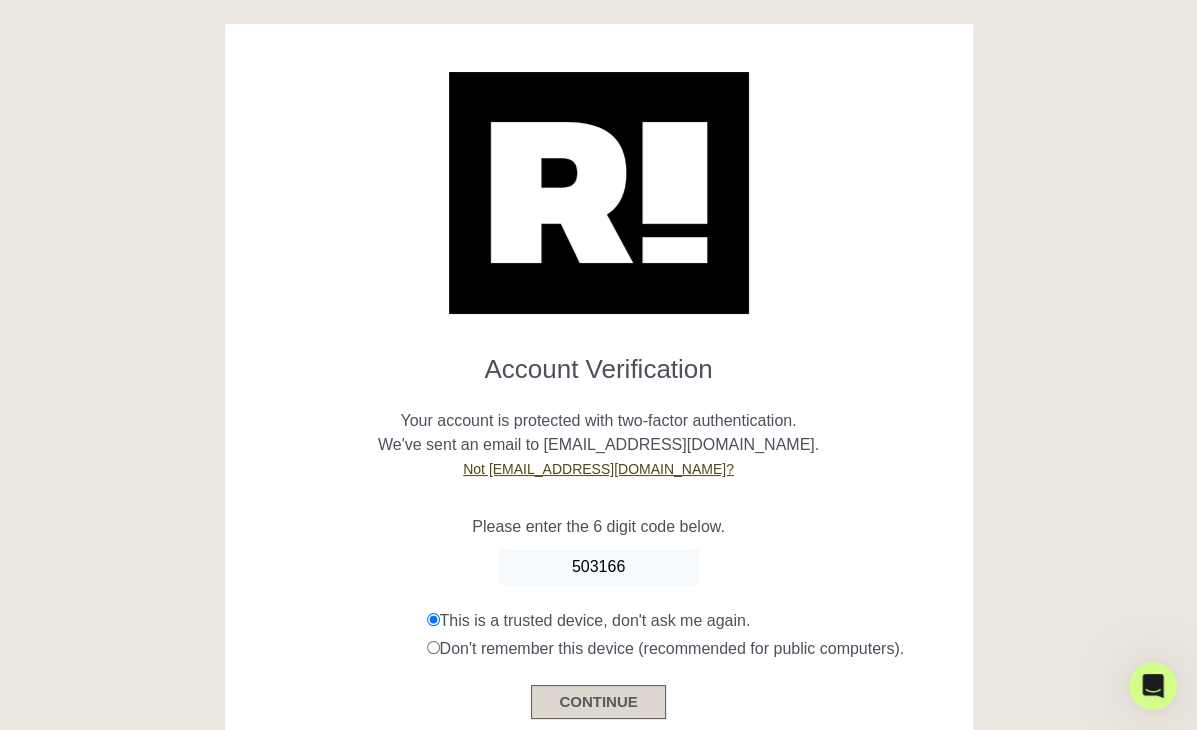 type on "503166" 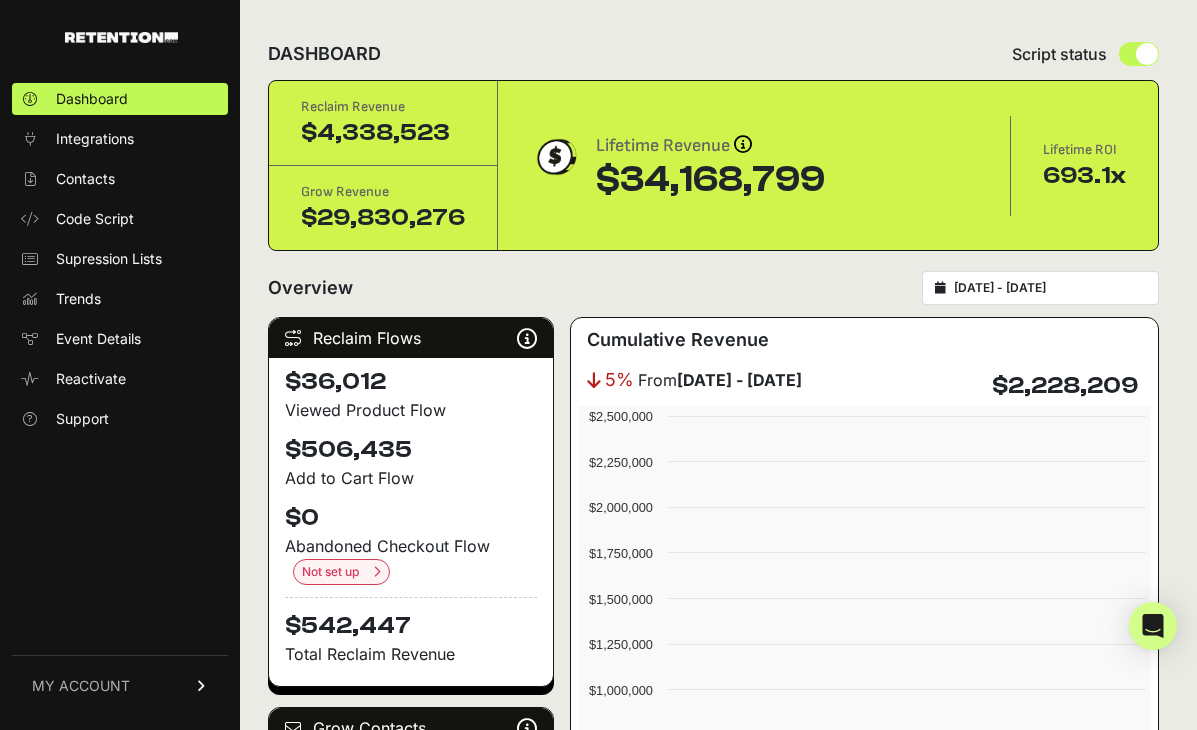 scroll, scrollTop: 0, scrollLeft: 0, axis: both 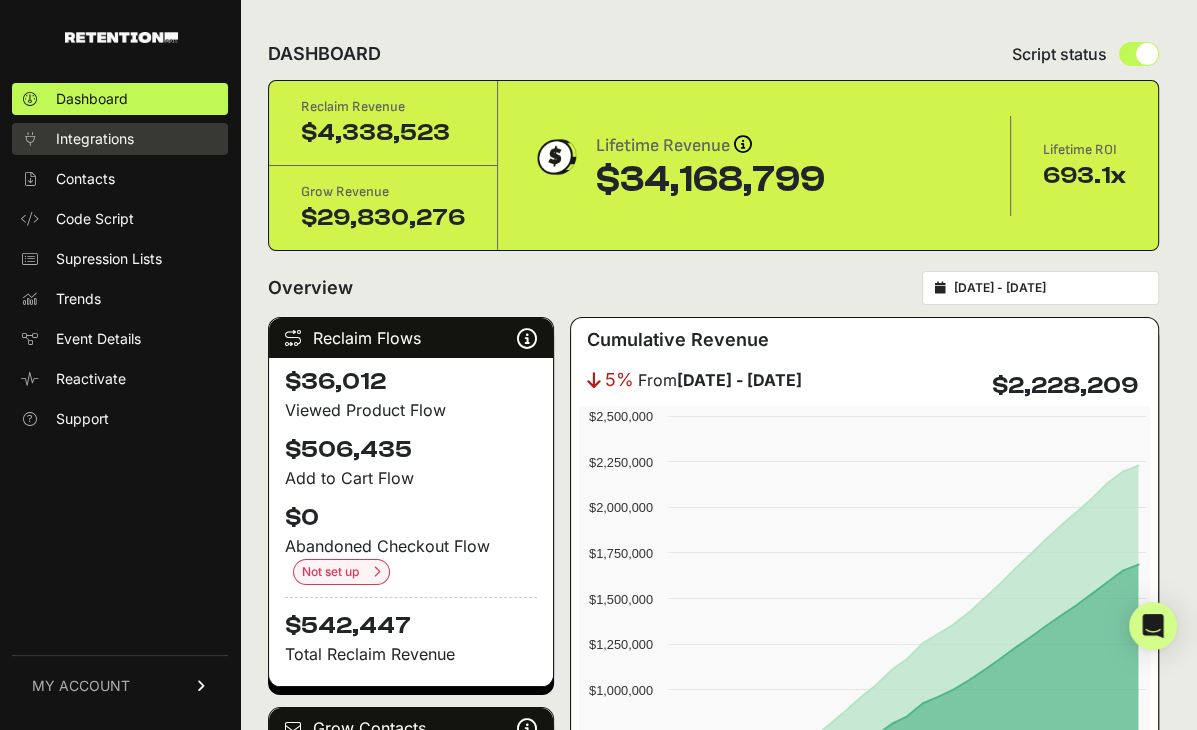 click on "Integrations" at bounding box center (95, 139) 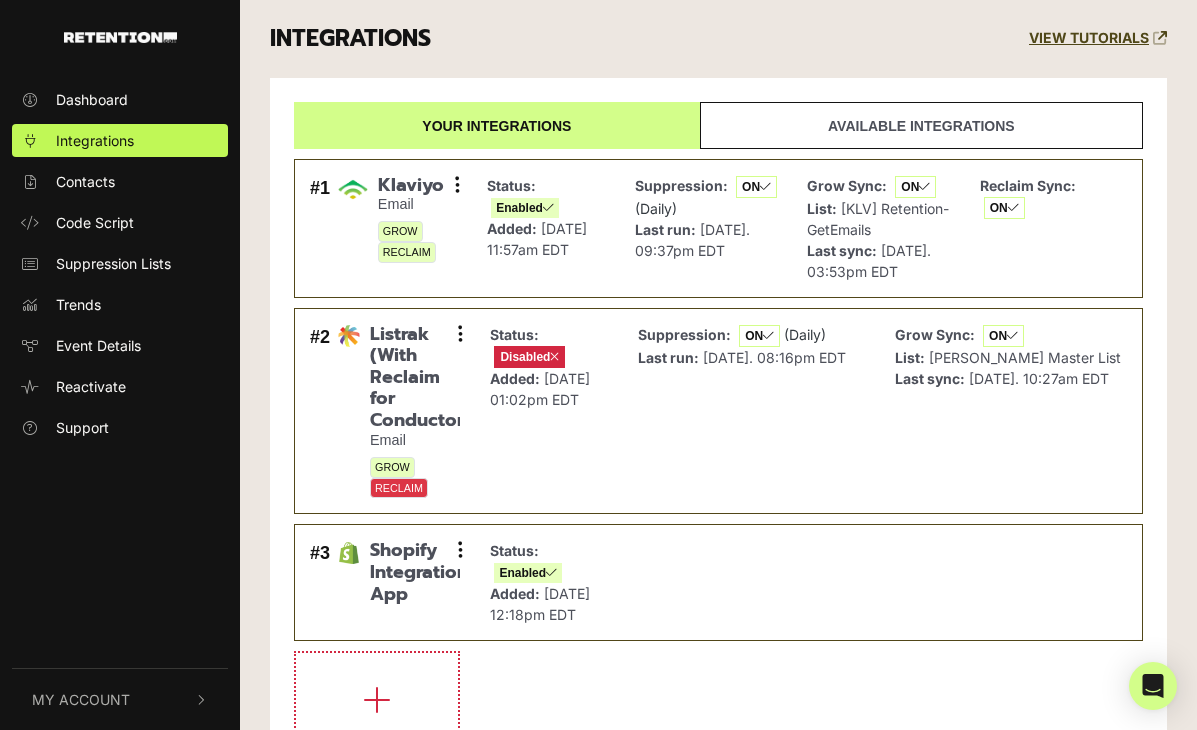scroll, scrollTop: 0, scrollLeft: 0, axis: both 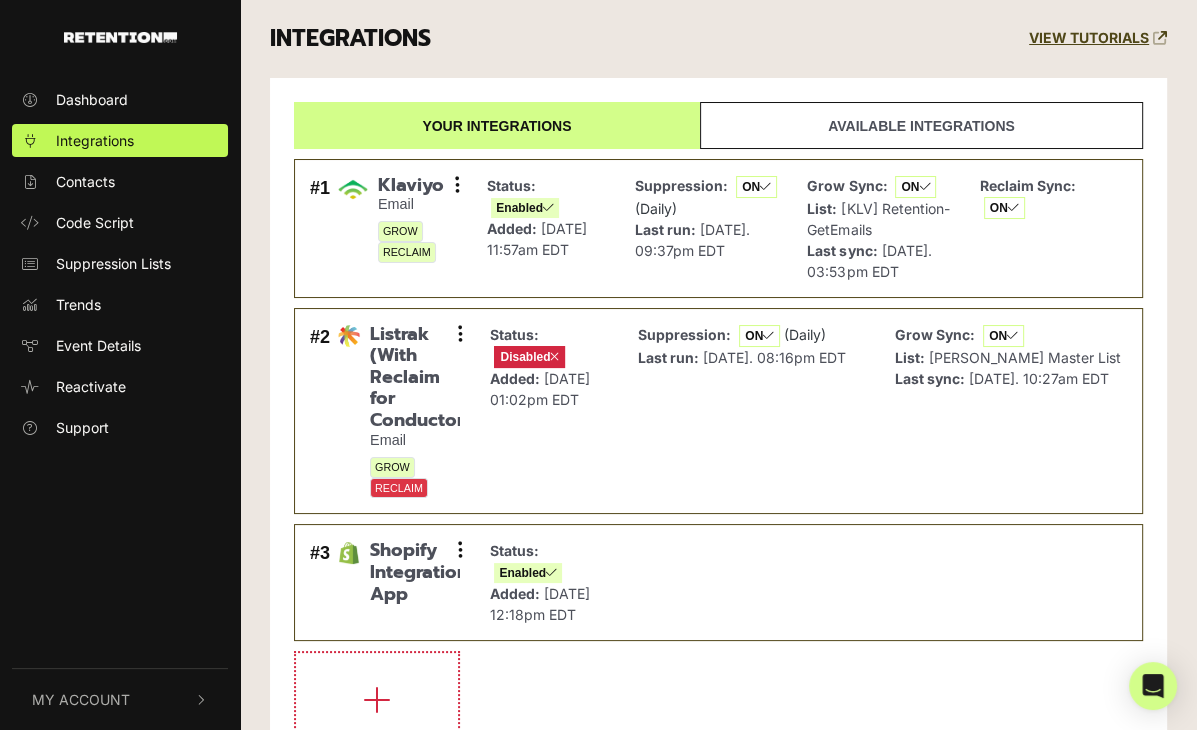 click on "Available integrations" at bounding box center [921, 125] 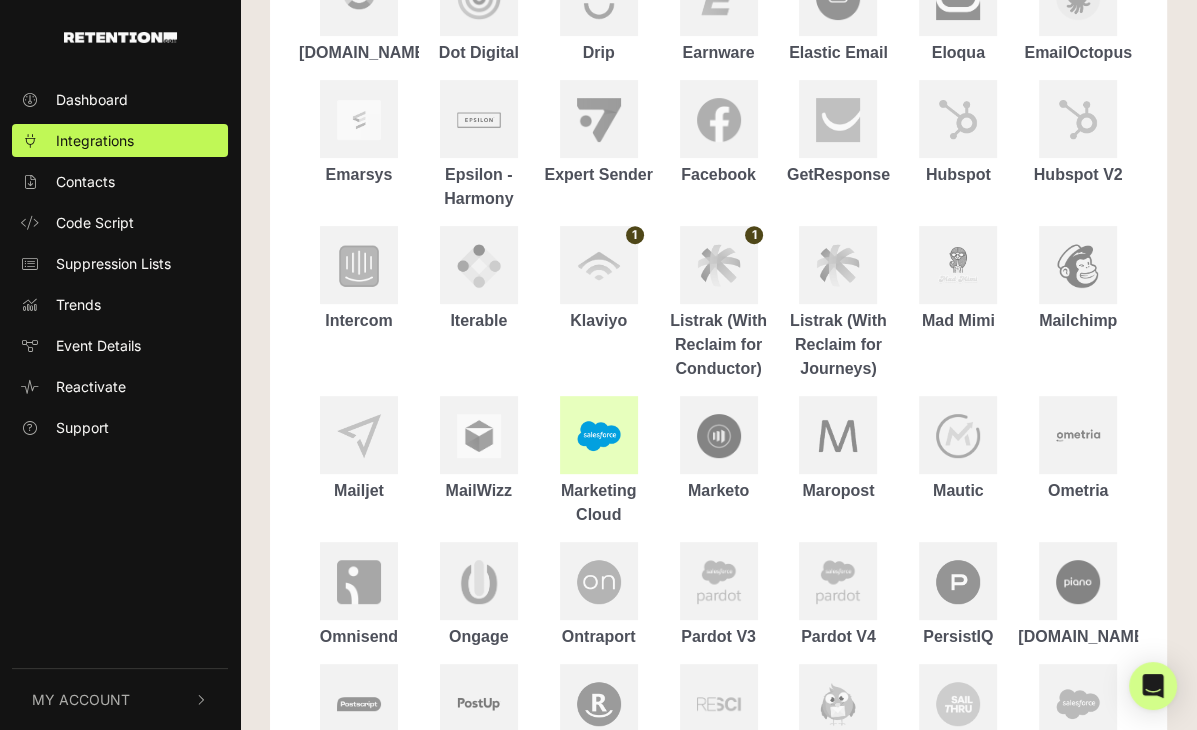 scroll, scrollTop: 569, scrollLeft: 0, axis: vertical 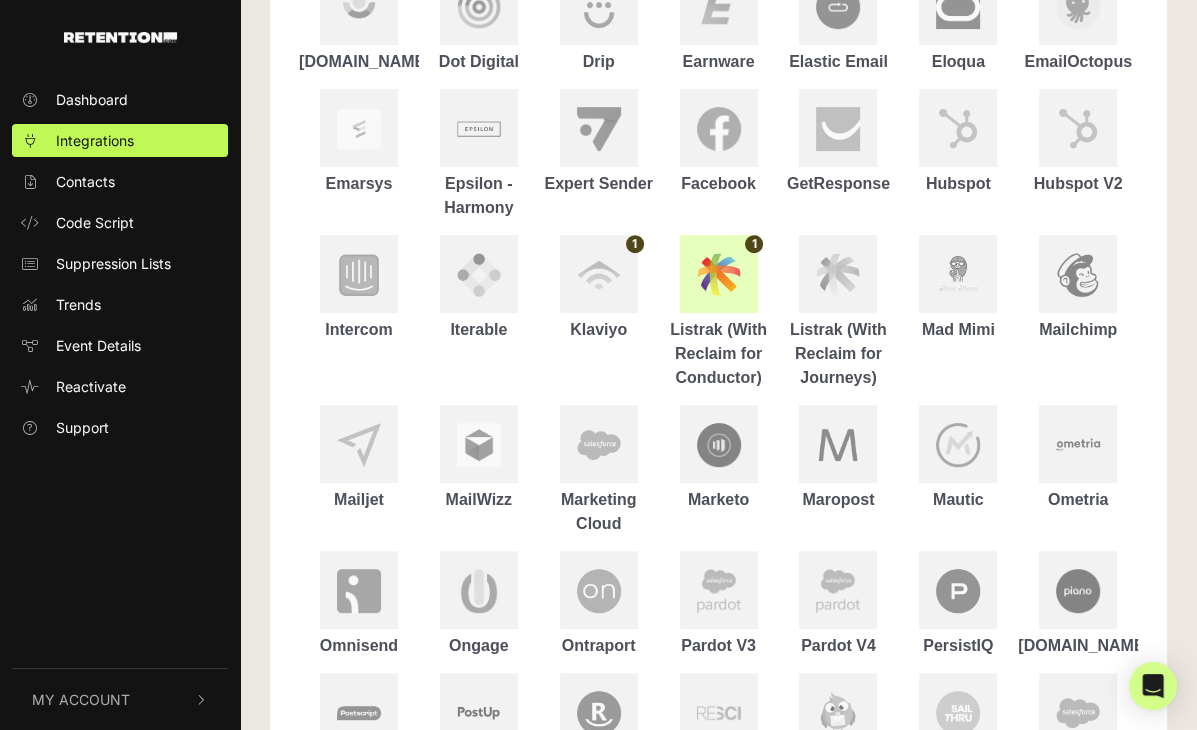 click at bounding box center [719, 274] 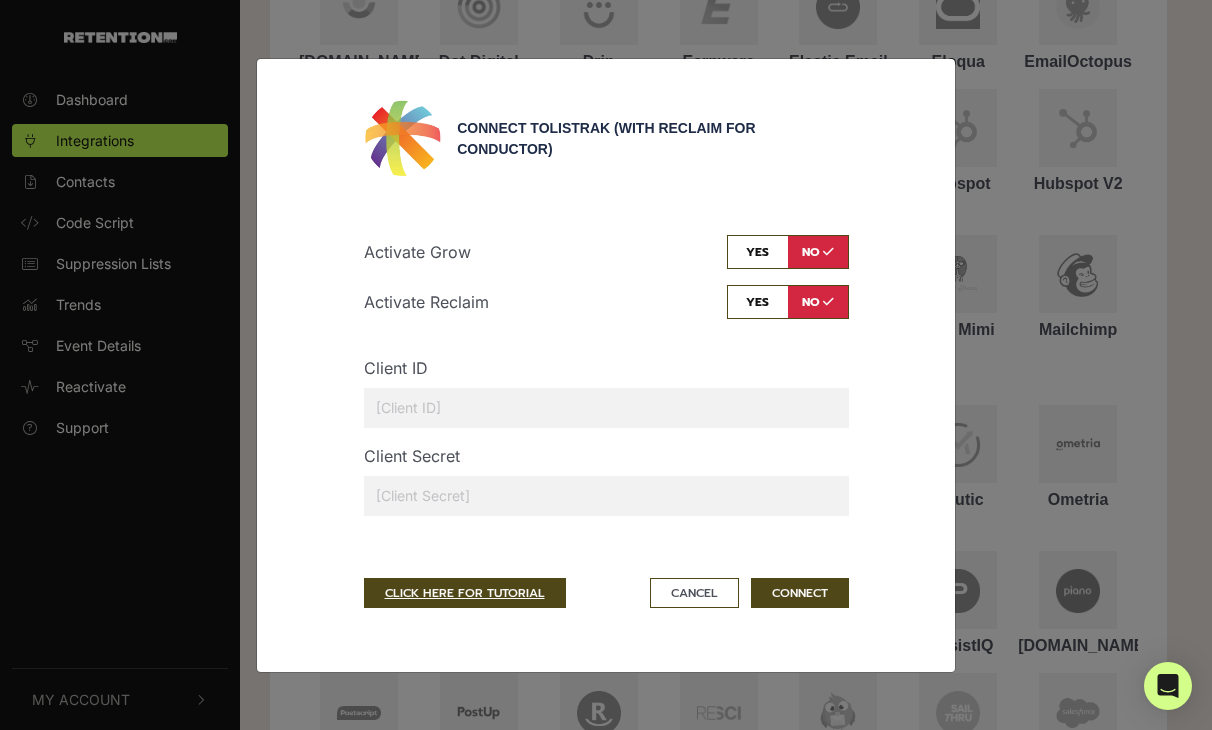 click on "Connect to
Listrak (With Reclaim for Conductor)
Activate Grow
yes
no
Activate Reclaim
yes
no
Client ID
Client Secret" at bounding box center (606, 365) 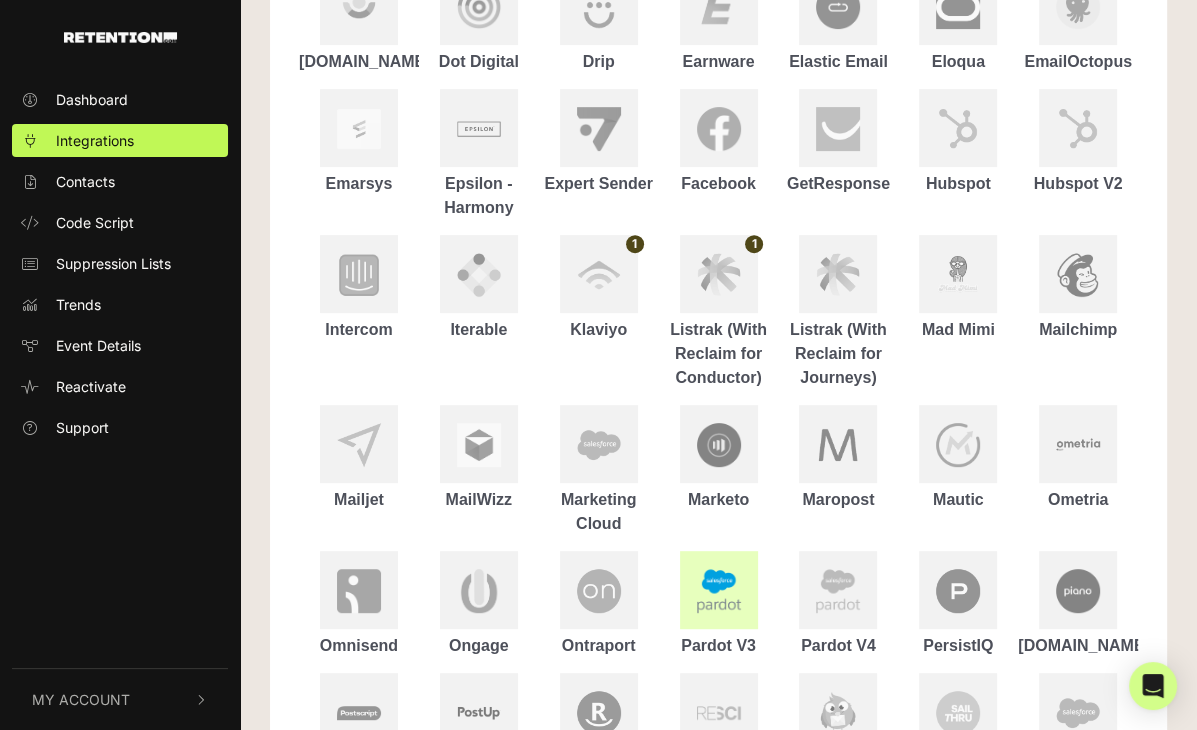 click at bounding box center [719, 591] 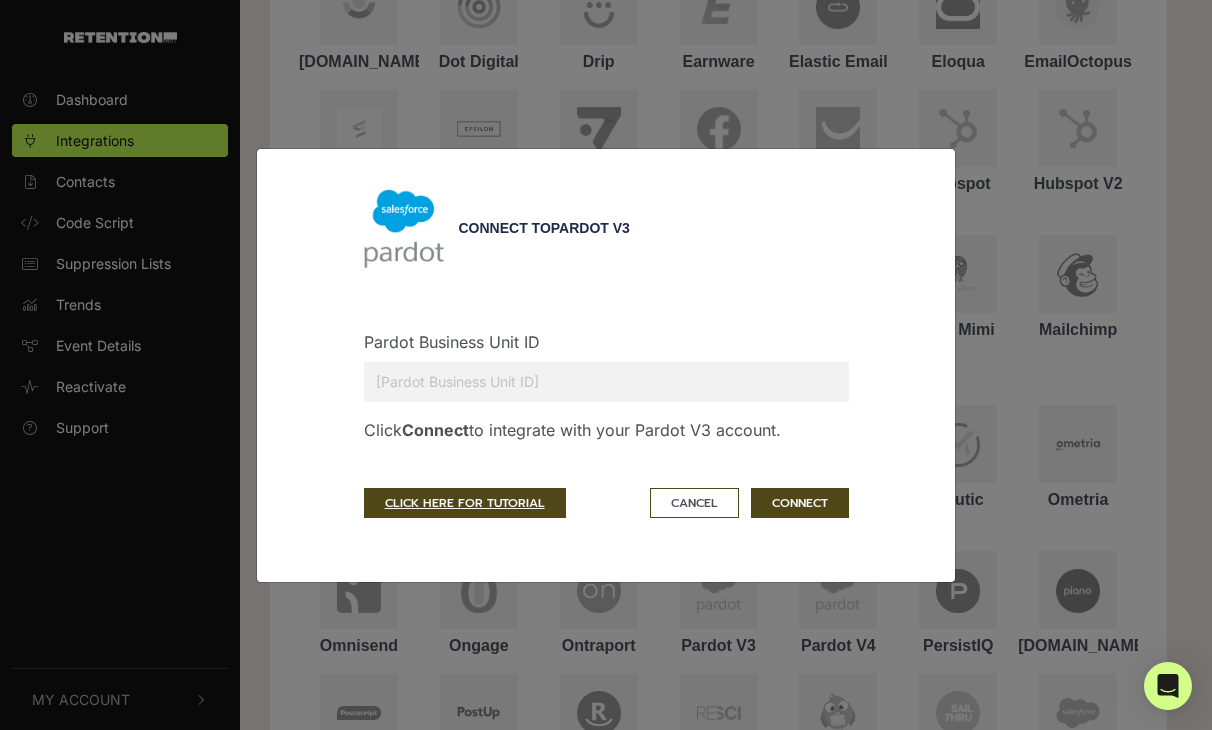 click on "Connect to
Pardot V3
Pardot Business Unit ID
Click  Connect  to integrate with your Pardot V3 account.
CLICK HERE FOR TUTORIAL
Cancel
CONNECT" at bounding box center [606, 365] 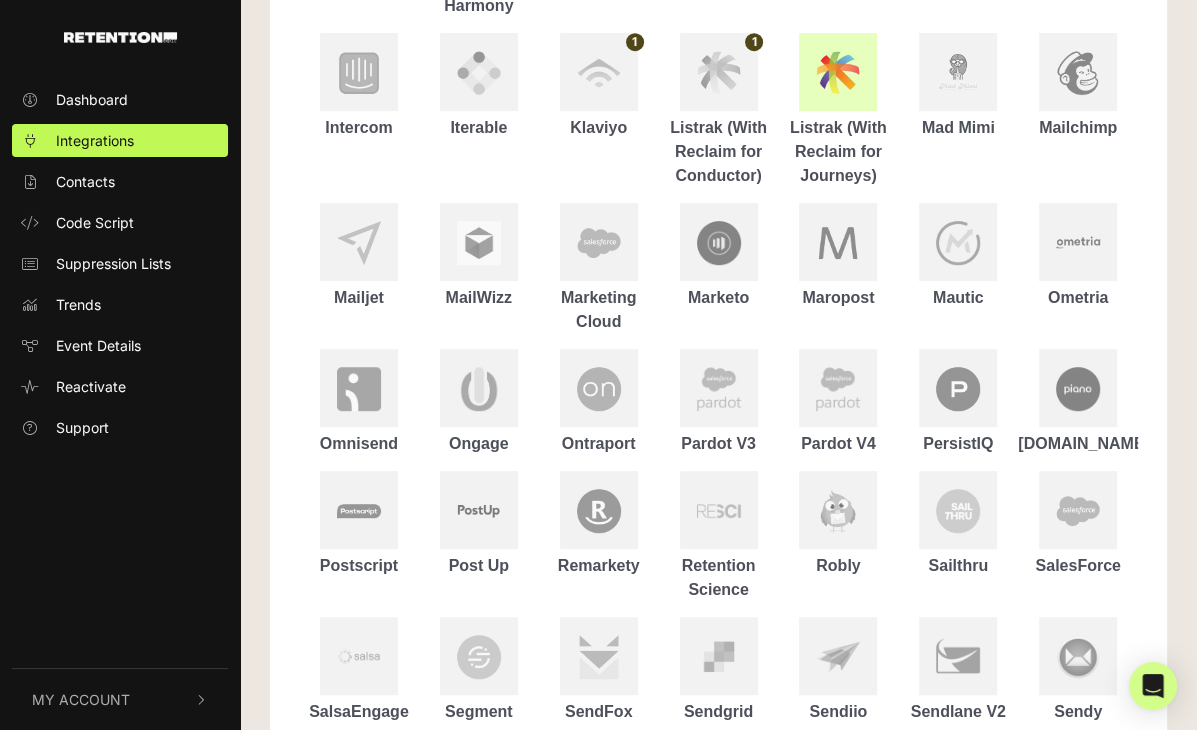 scroll, scrollTop: 772, scrollLeft: 0, axis: vertical 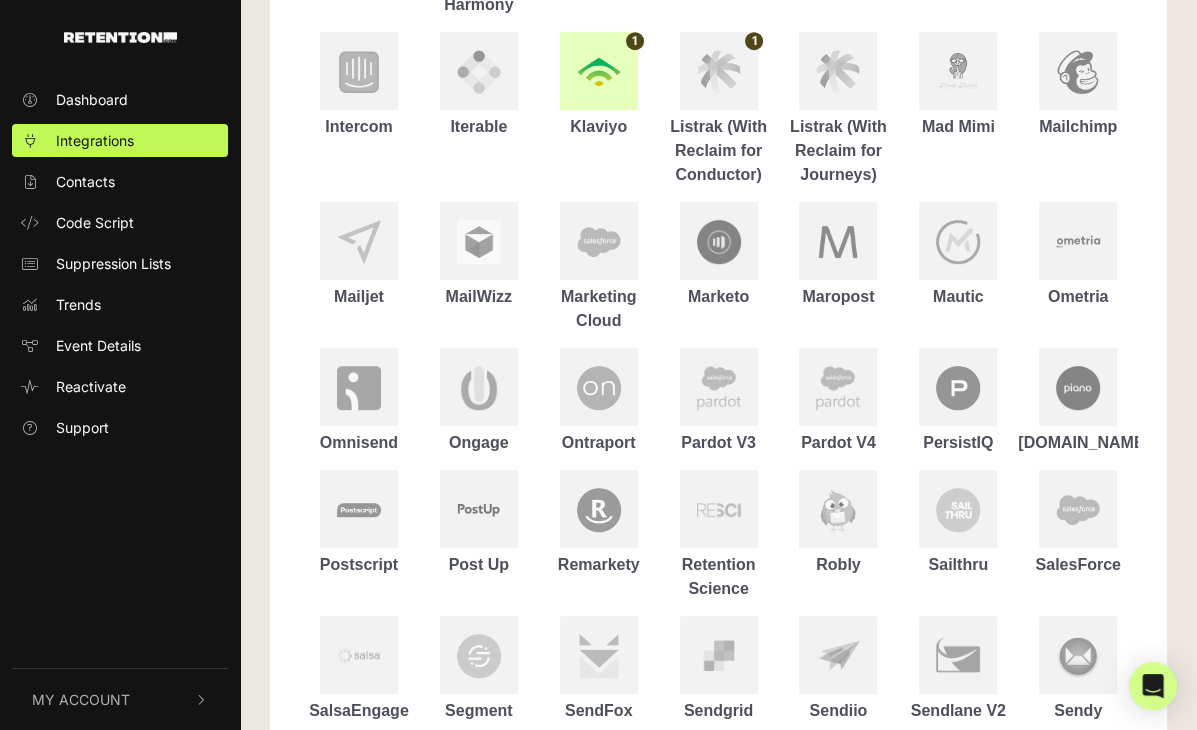 click at bounding box center (599, 71) 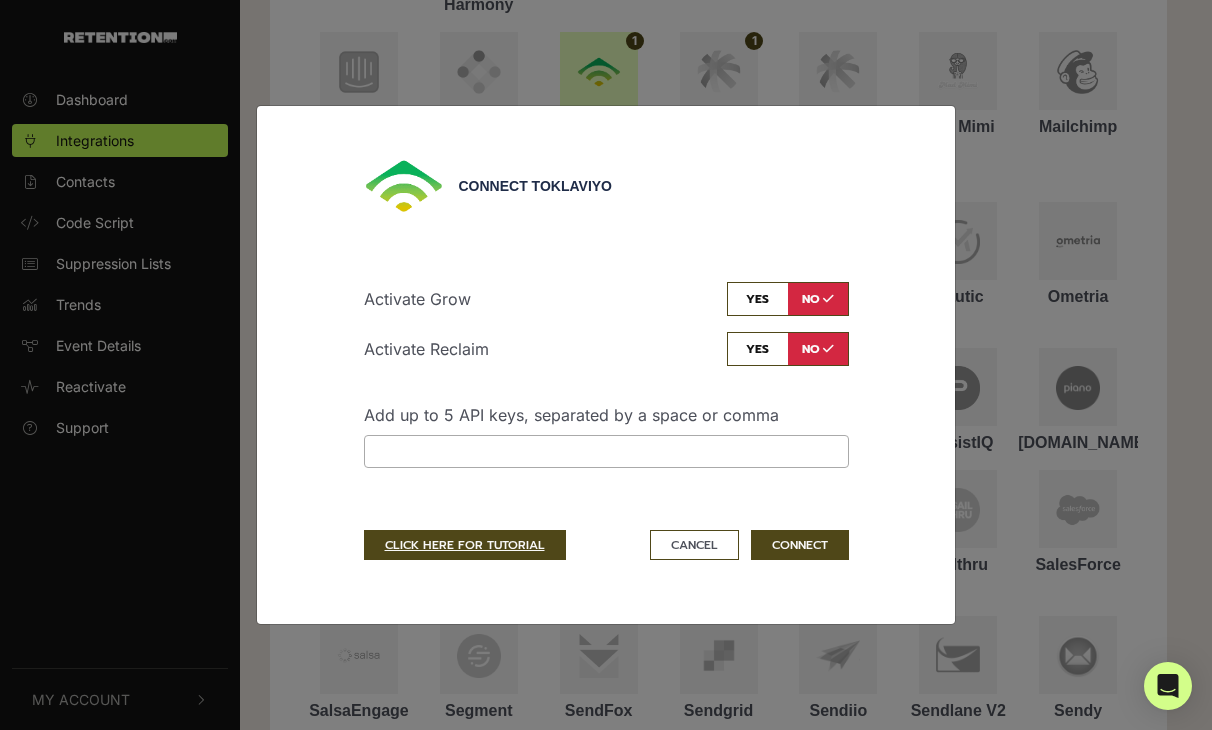 click on "Connect to
Klaviyo
Activate Grow
yes
no
Activate Reclaim
yes
no
Add up to 5 API keys, separated by a space or comma
Cancel" at bounding box center (606, 365) 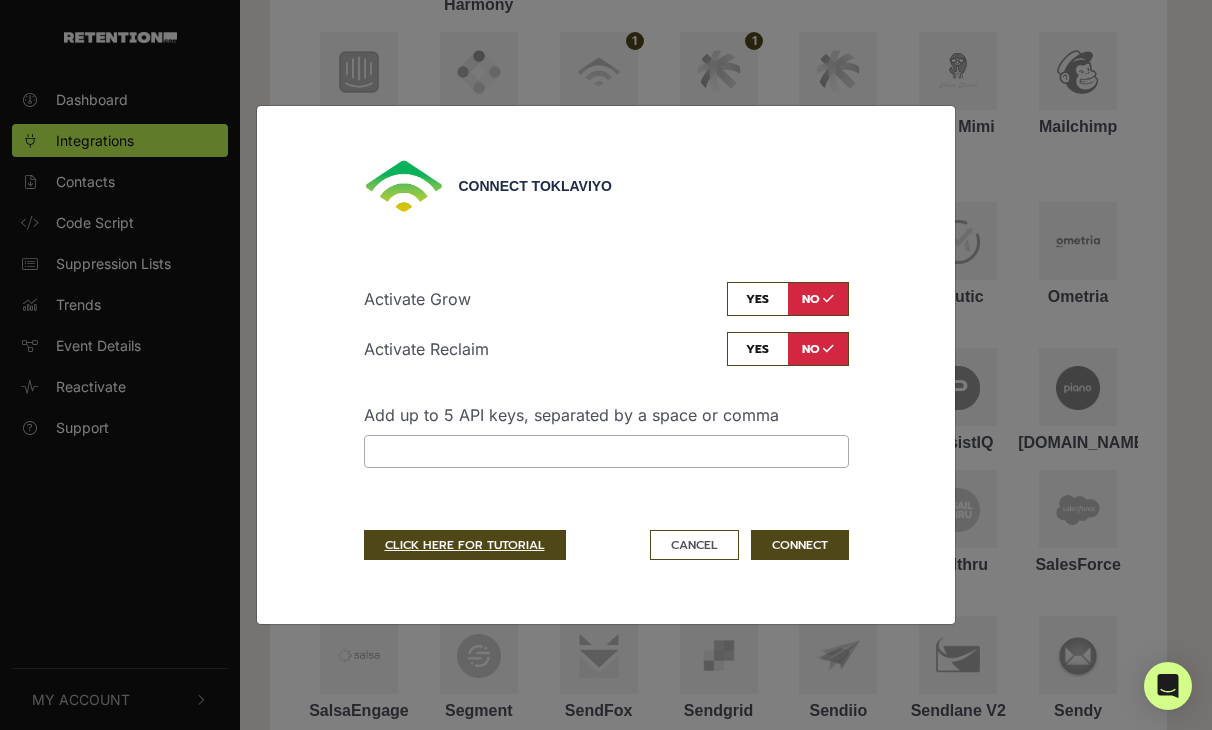 click on "Connect to
Klaviyo
Activate Grow
yes
no
Activate Reclaim
yes
no
Add up to 5 API keys, separated by a space or comma" at bounding box center (606, 365) 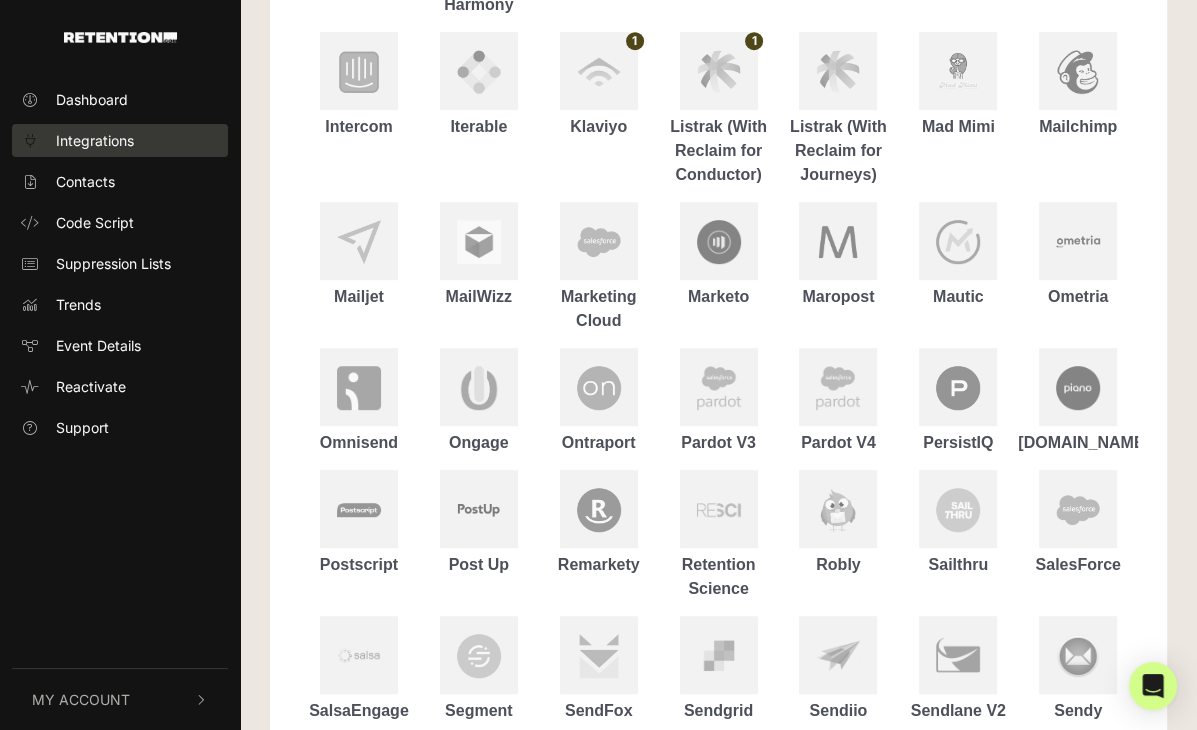 click at bounding box center [30, 141] 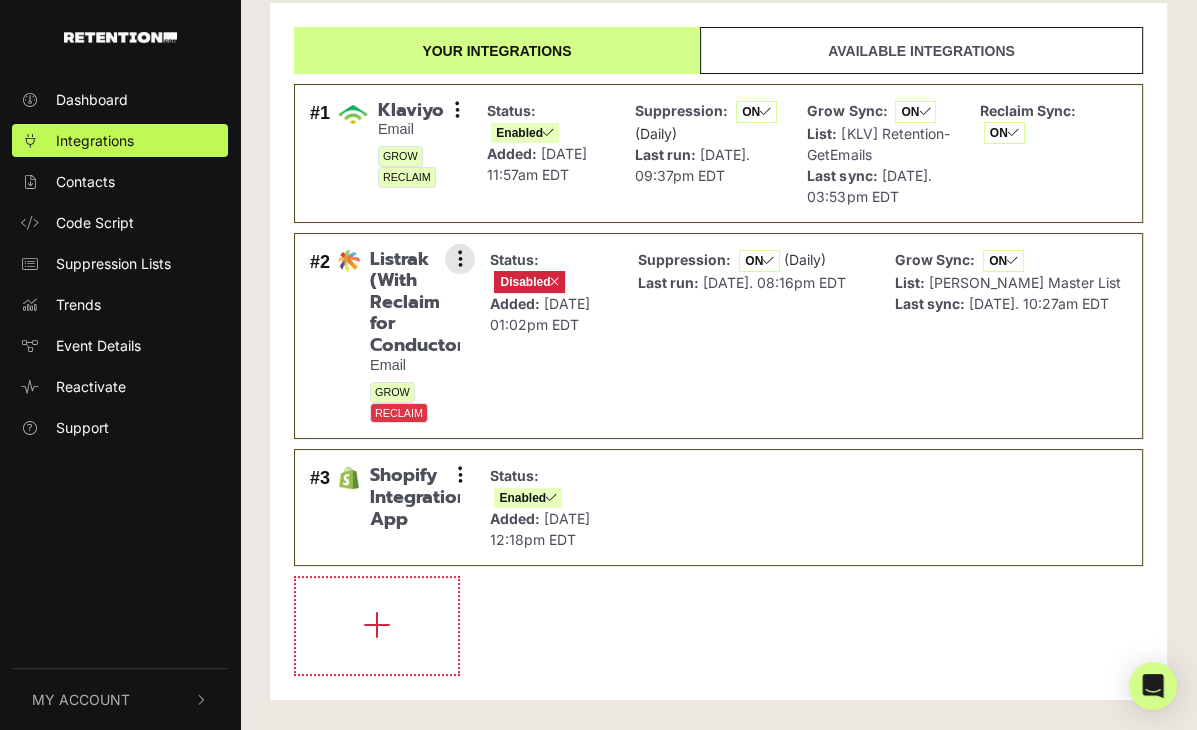 scroll, scrollTop: 79, scrollLeft: 0, axis: vertical 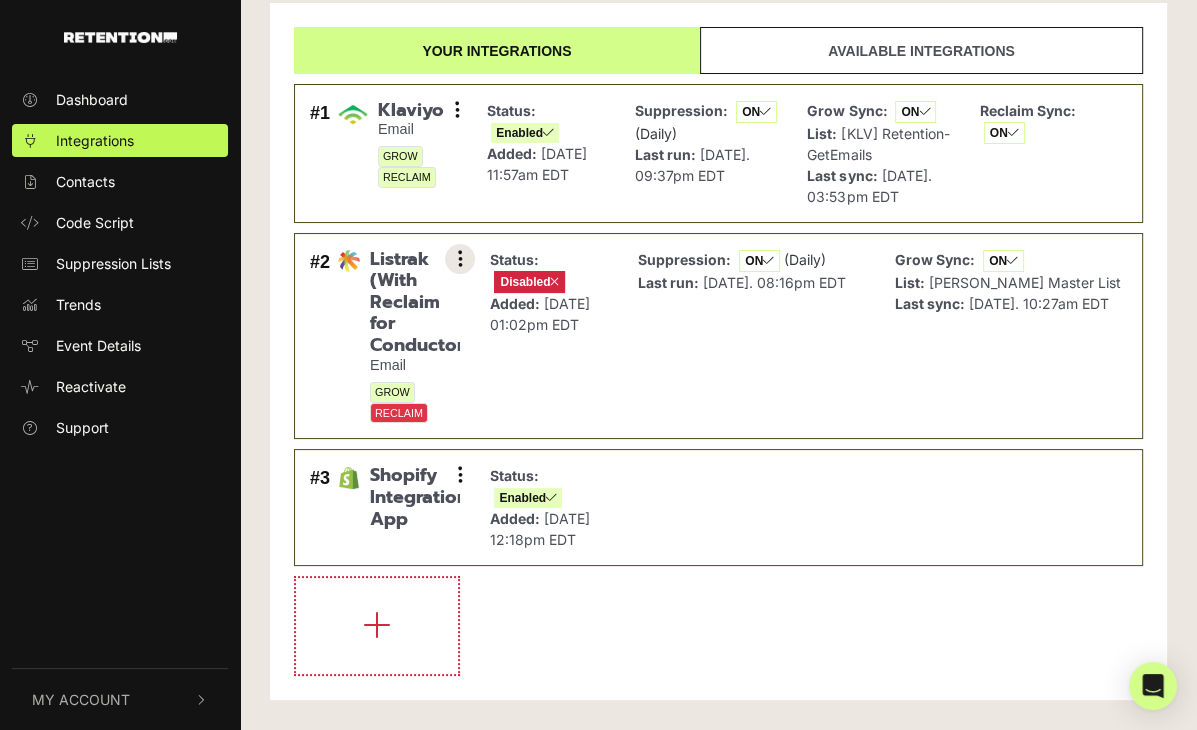 click at bounding box center (460, 259) 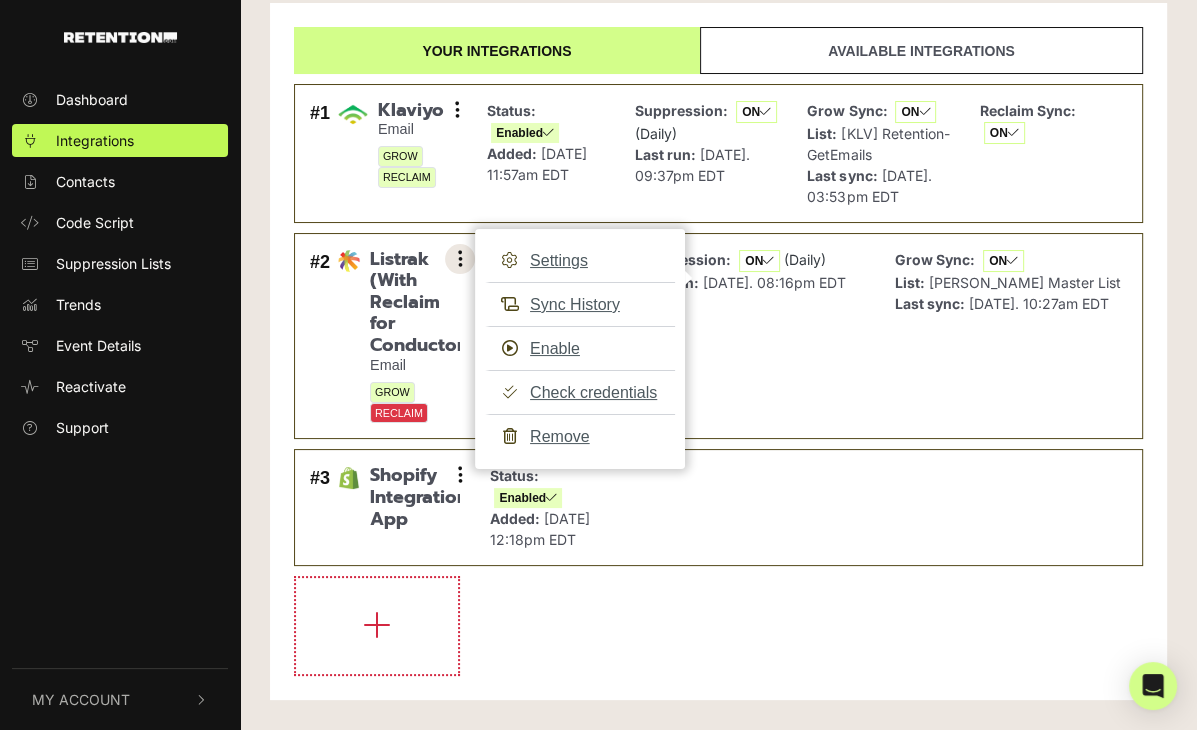 click at bounding box center (460, 259) 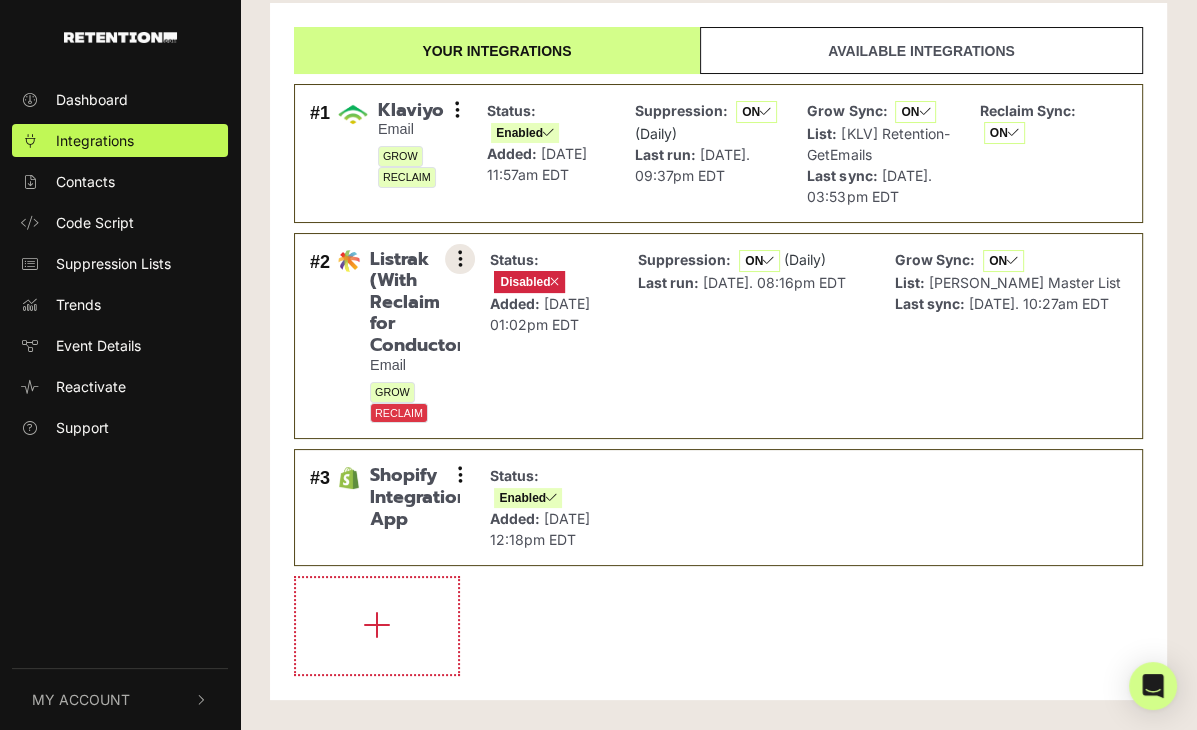 click at bounding box center [460, 259] 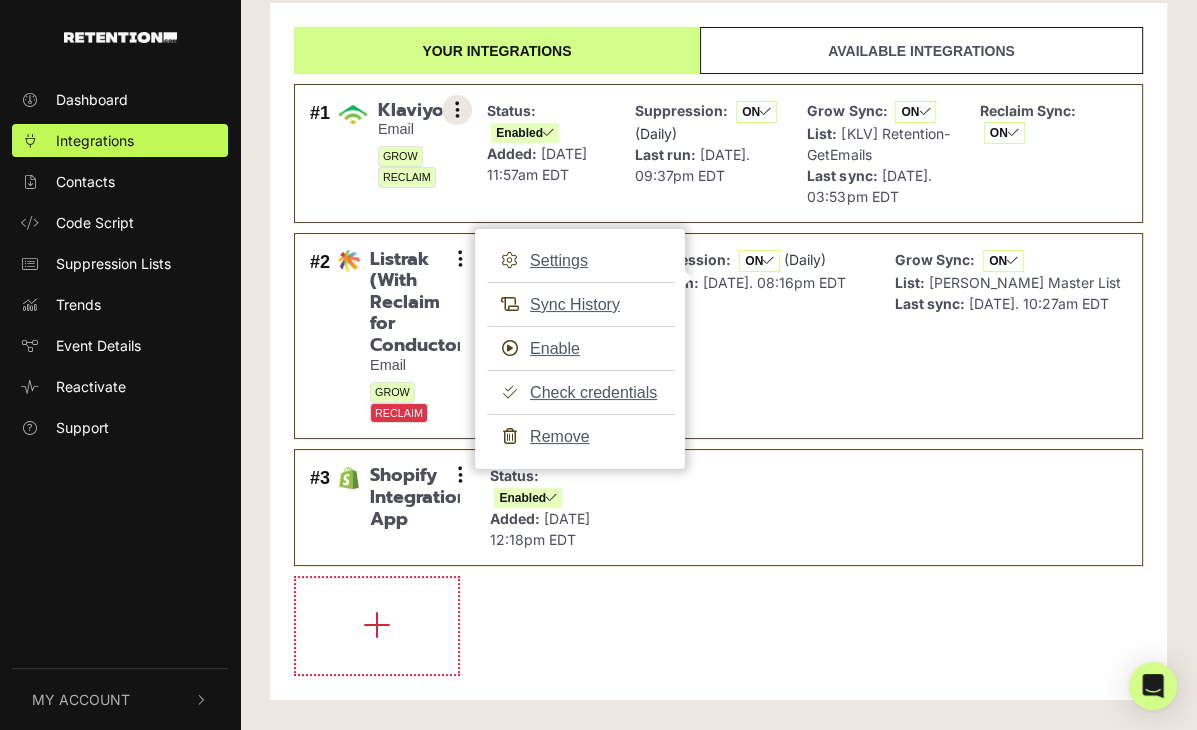 click at bounding box center [457, 110] 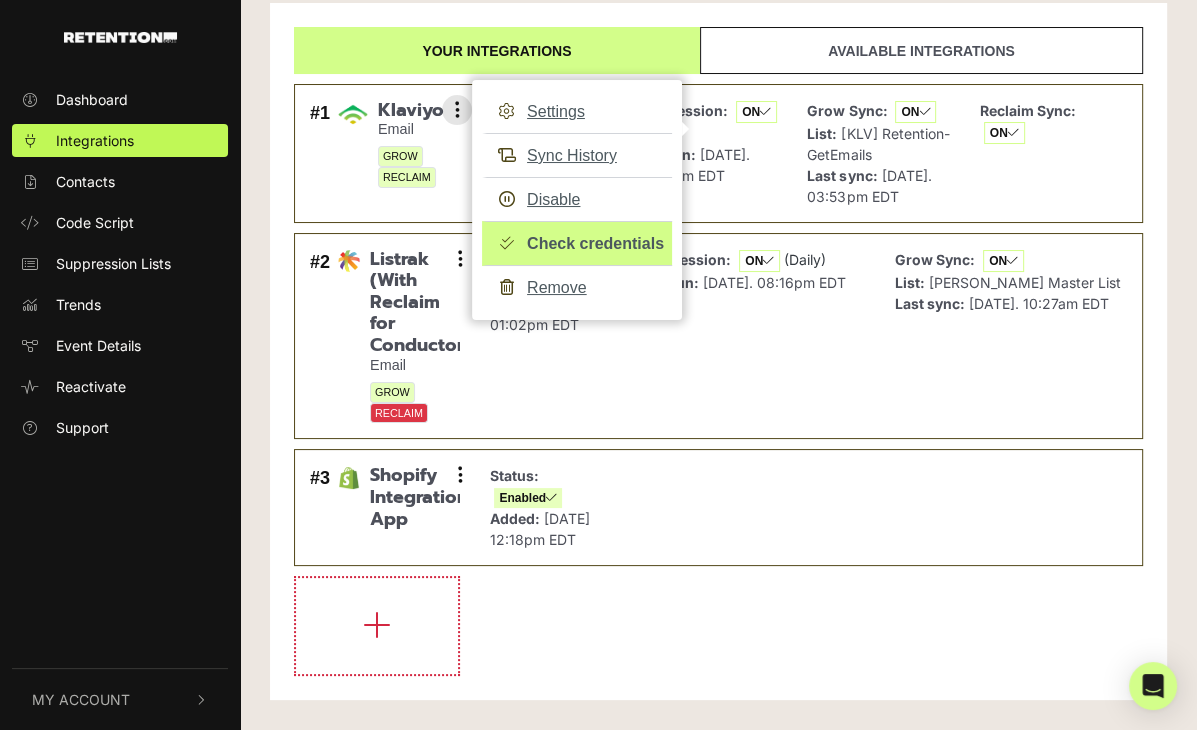 click on "Check credentials" at bounding box center (577, 243) 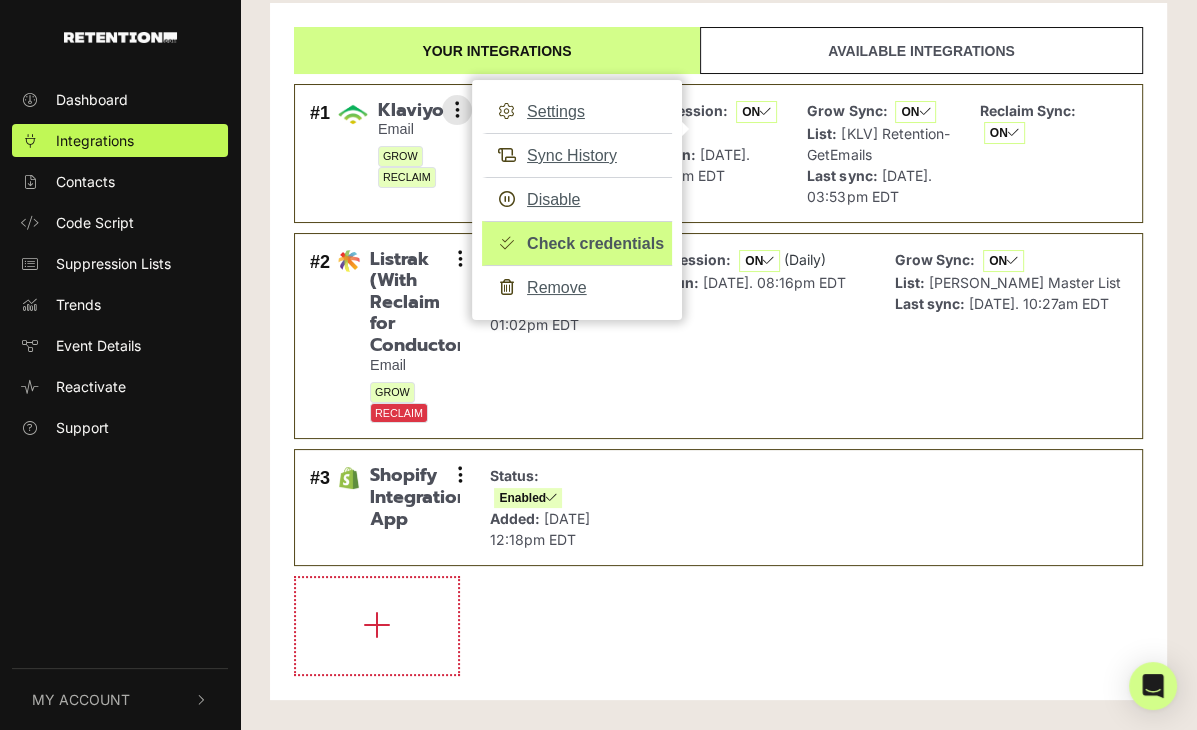 click on "Check credentials" at bounding box center (577, 243) 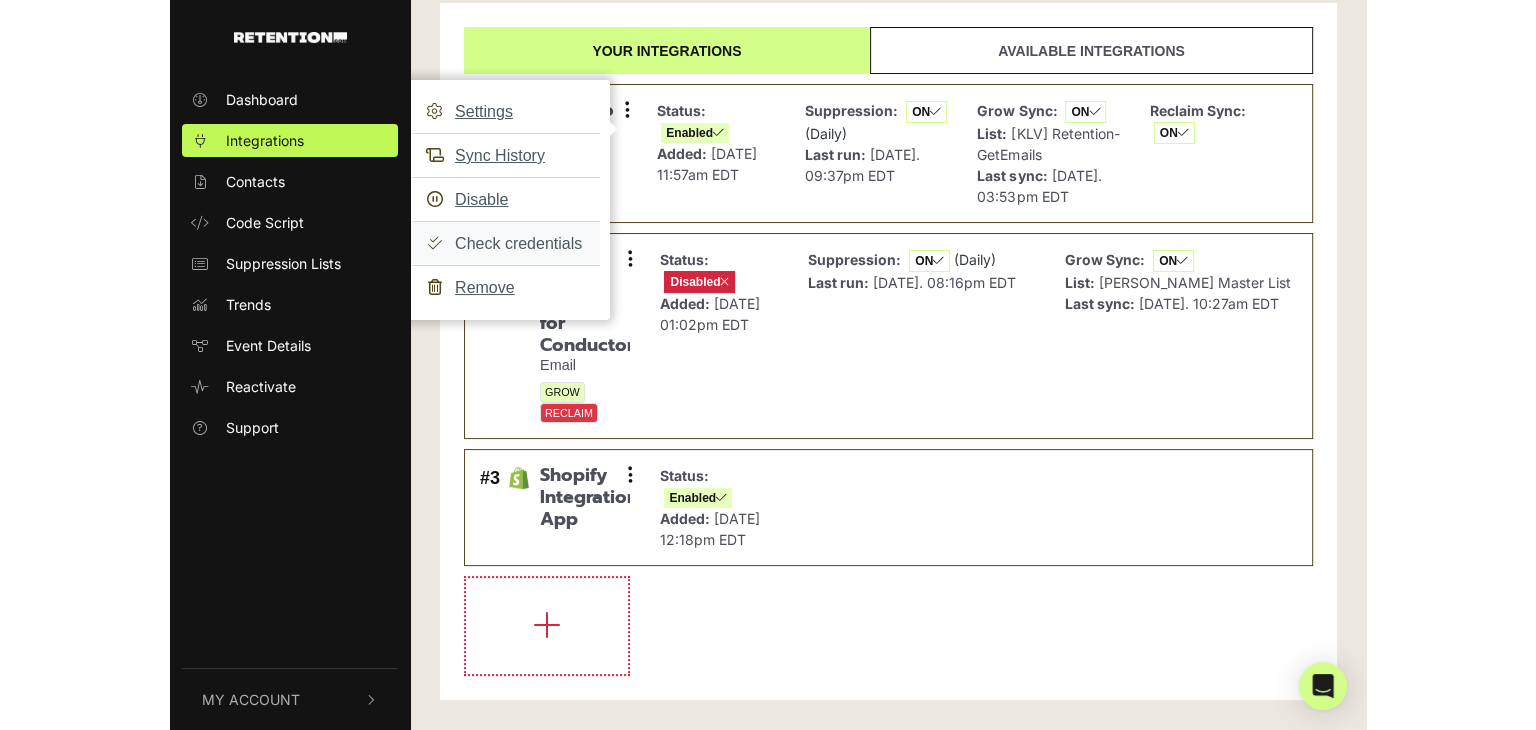 scroll, scrollTop: 0, scrollLeft: 0, axis: both 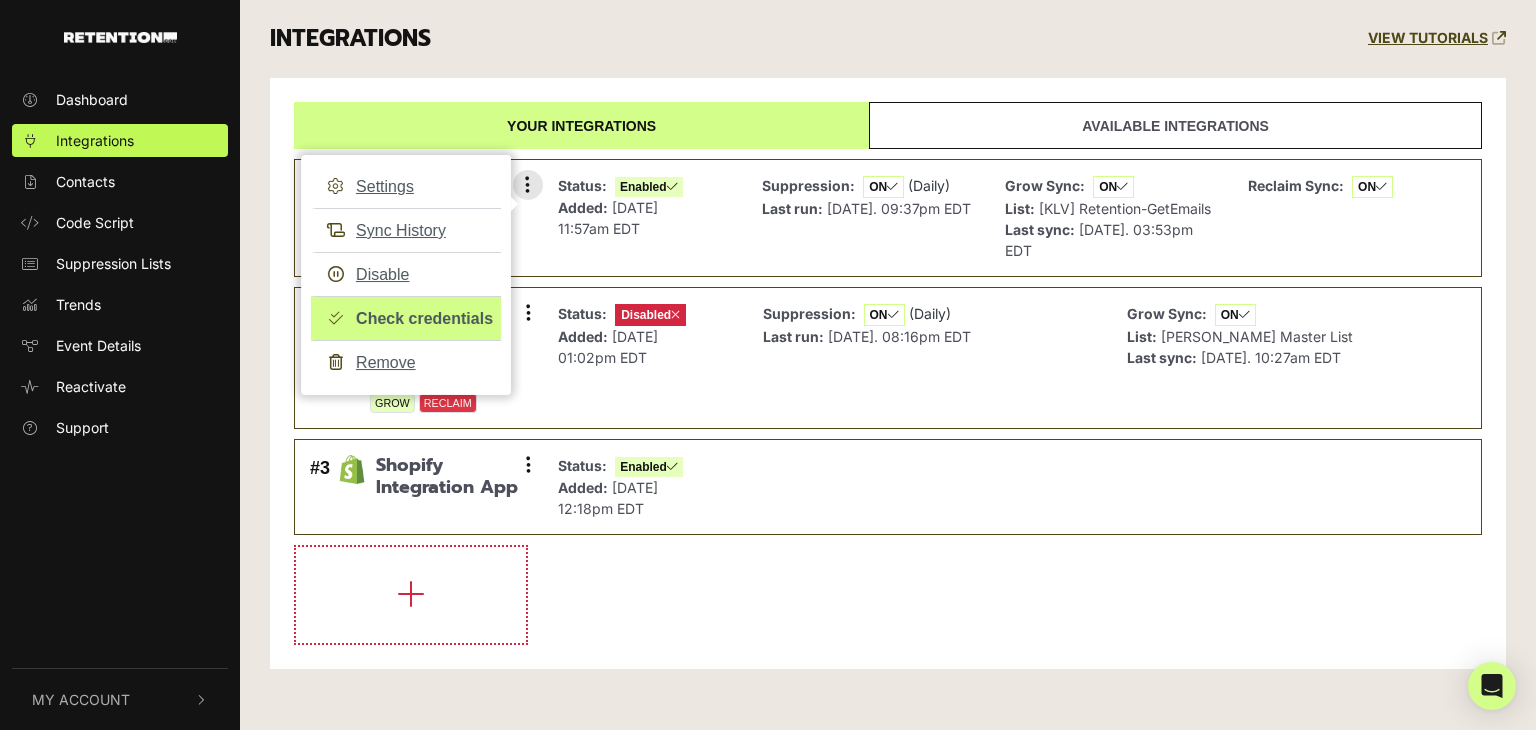 click on "Check credentials" at bounding box center [406, 318] 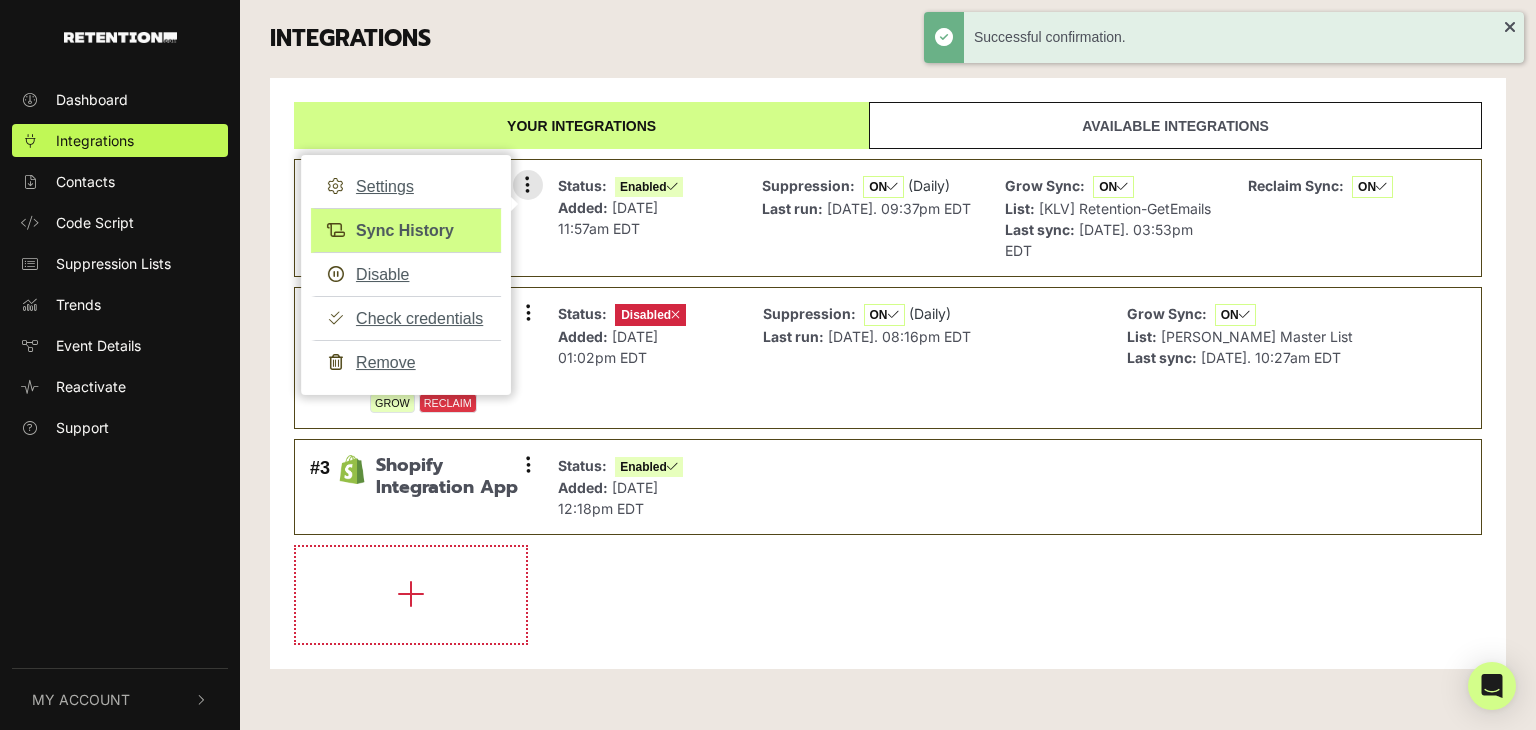 drag, startPoint x: 441, startPoint y: 229, endPoint x: 357, endPoint y: 224, distance: 84.14868 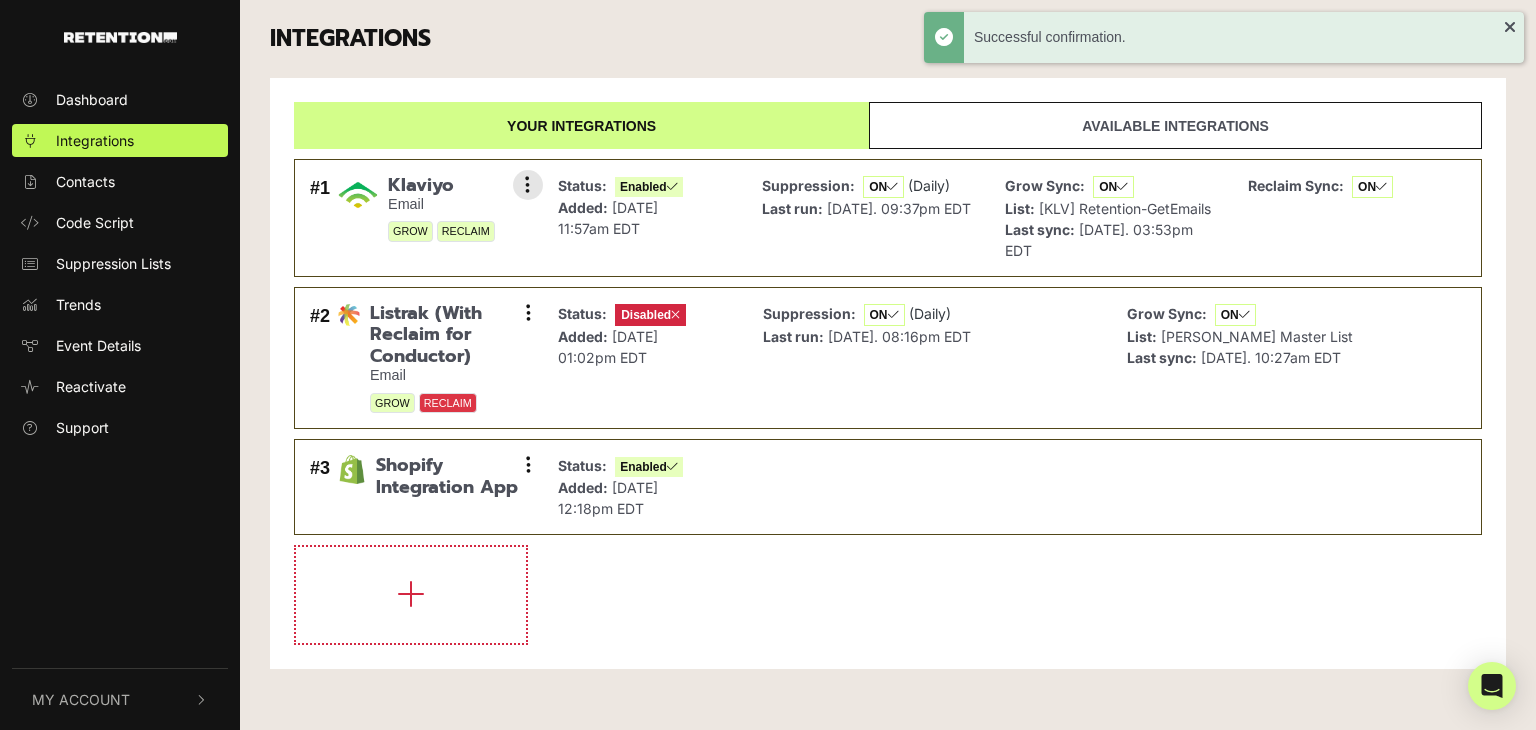 click on "ON" at bounding box center (883, 187) 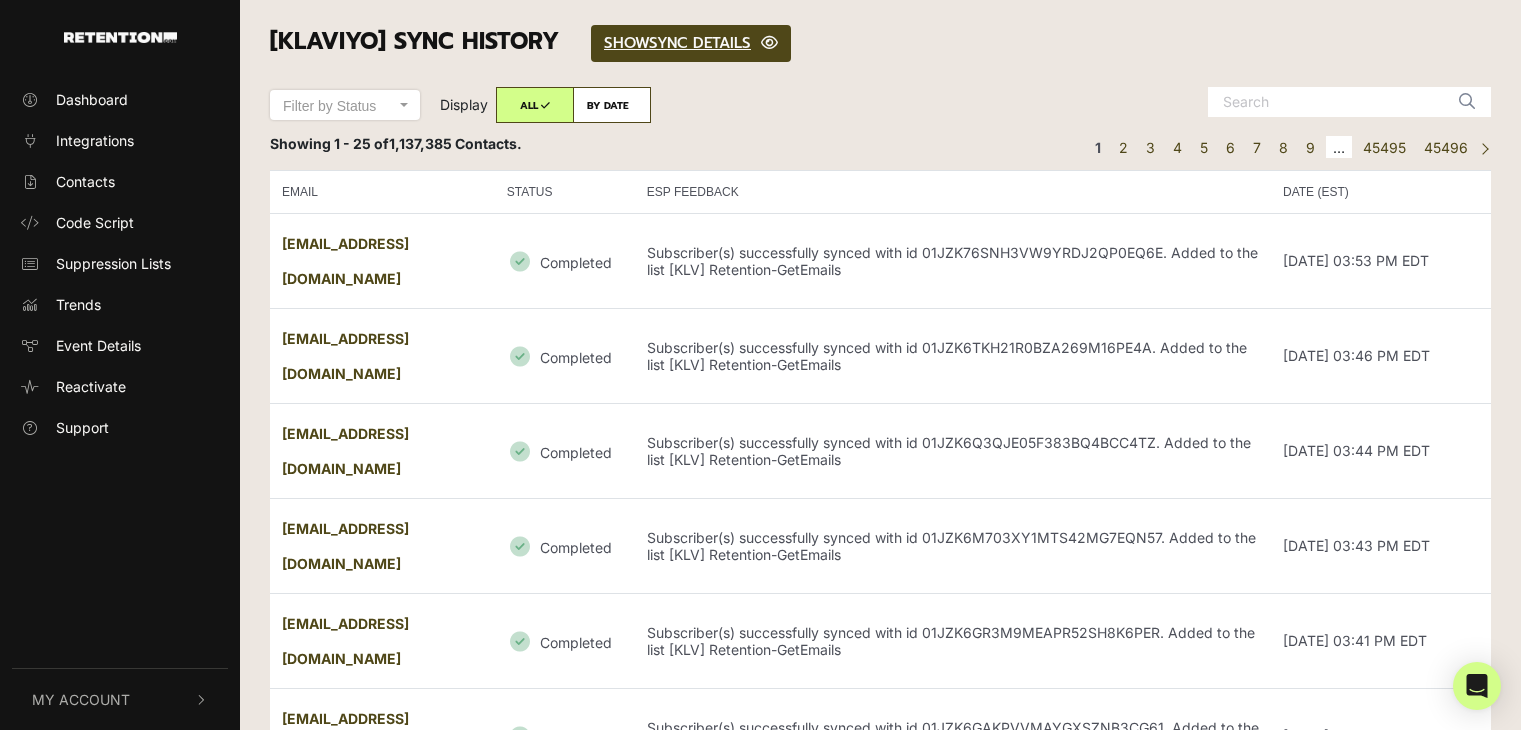 scroll, scrollTop: 0, scrollLeft: 0, axis: both 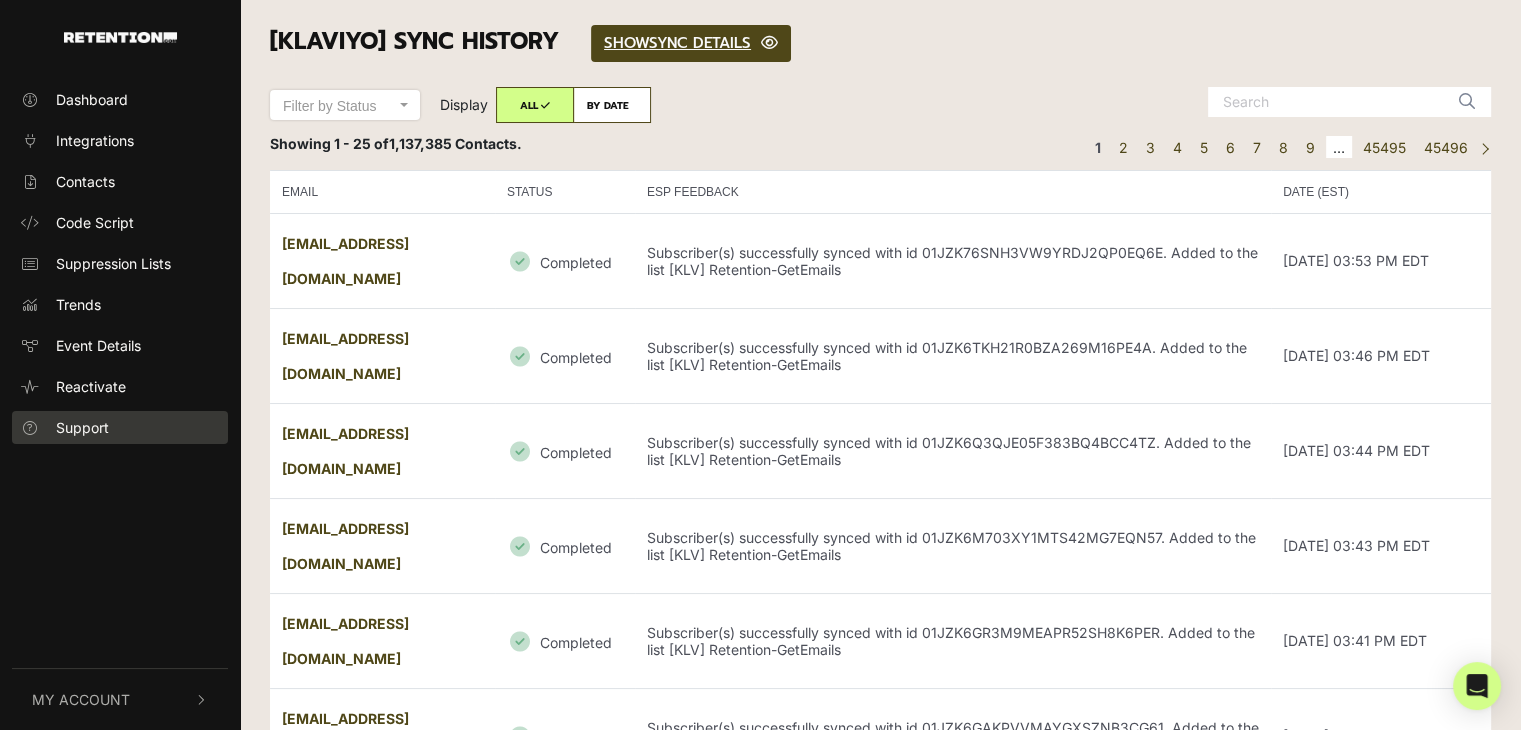 click on "Support" at bounding box center (120, 427) 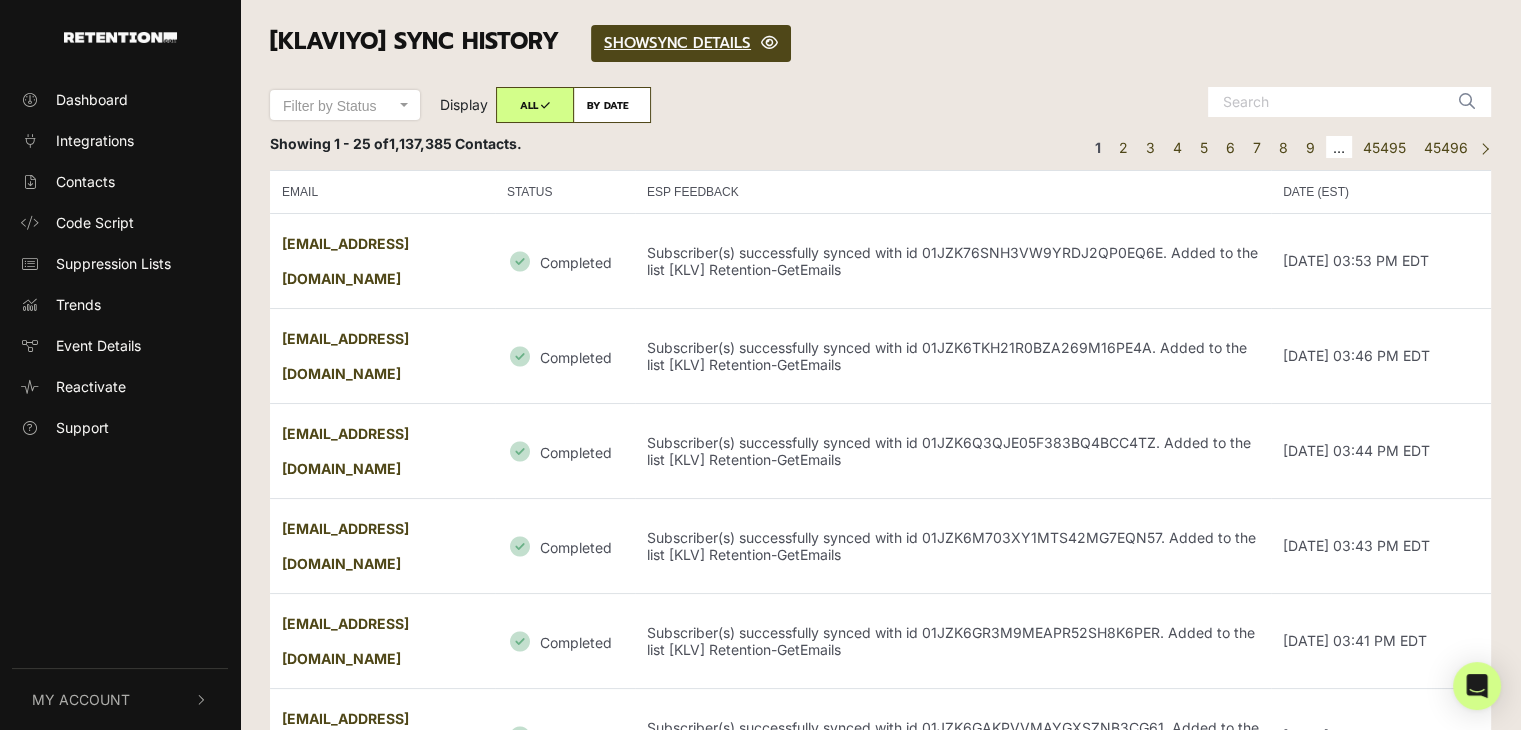 click on "My Account" at bounding box center (81, 699) 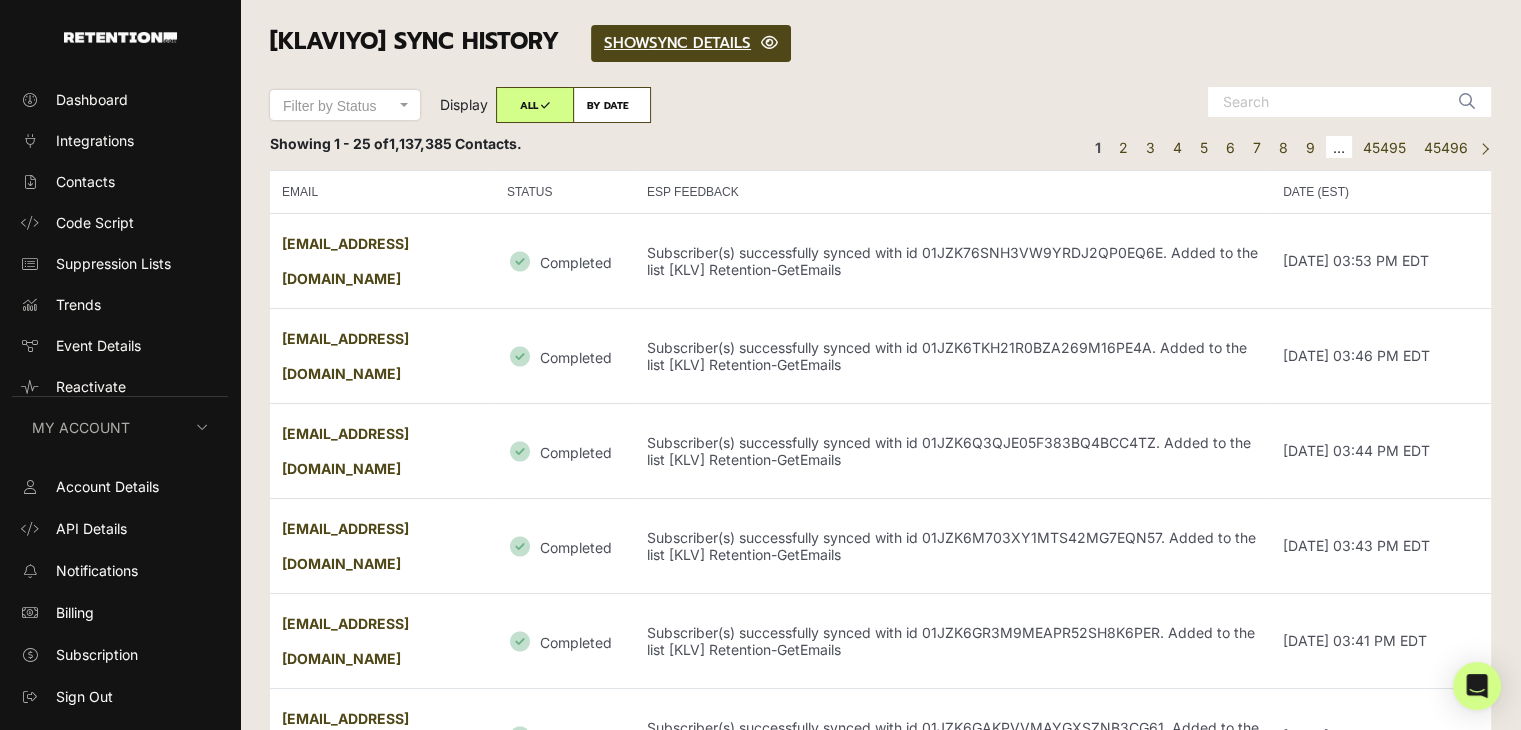 click on "Dashboard
Integrations
Contacts
Code Script
Suppression Lists
Trends
Event Details
Reactivate
Support
My Account
Account Details
API Details
Notifications" at bounding box center (120, 365) 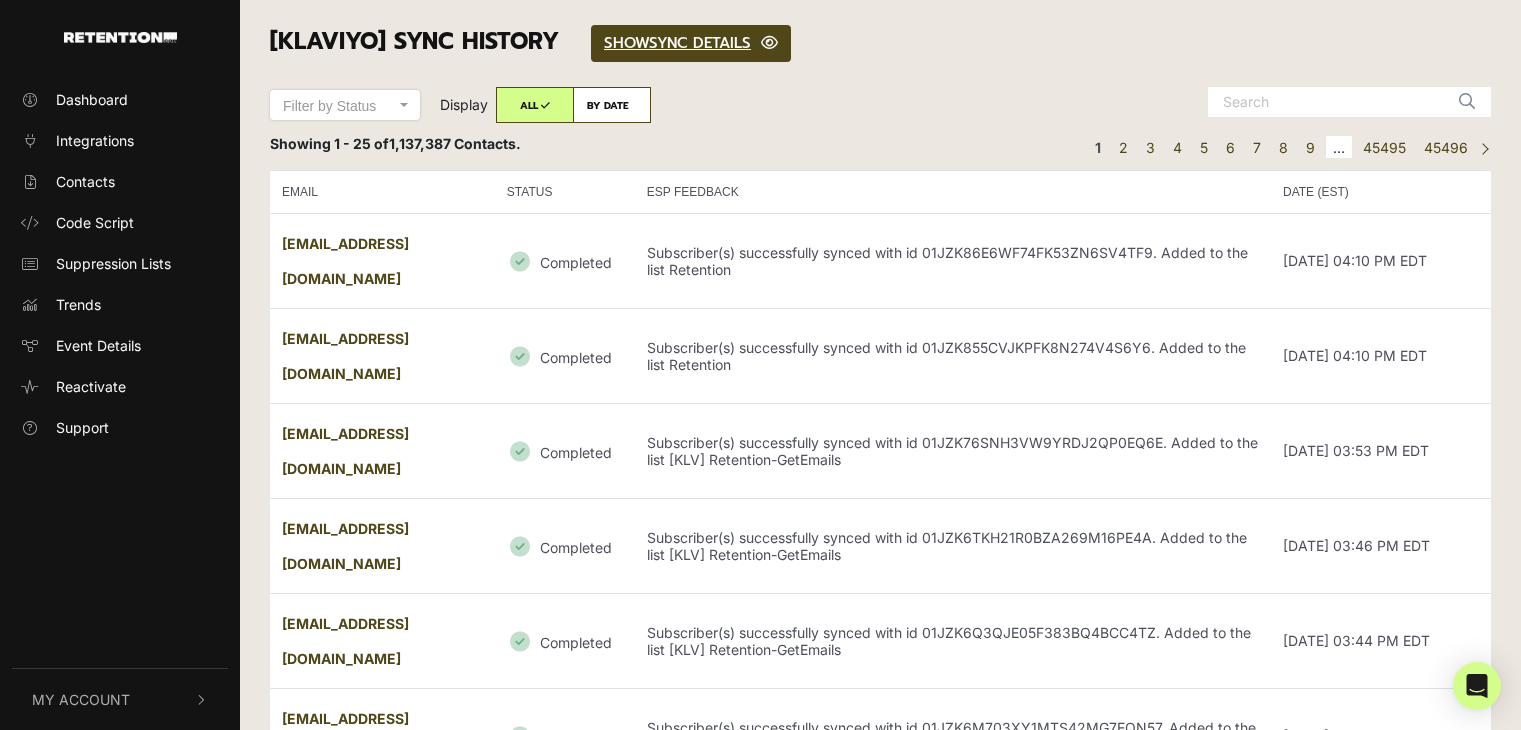 scroll, scrollTop: 0, scrollLeft: 0, axis: both 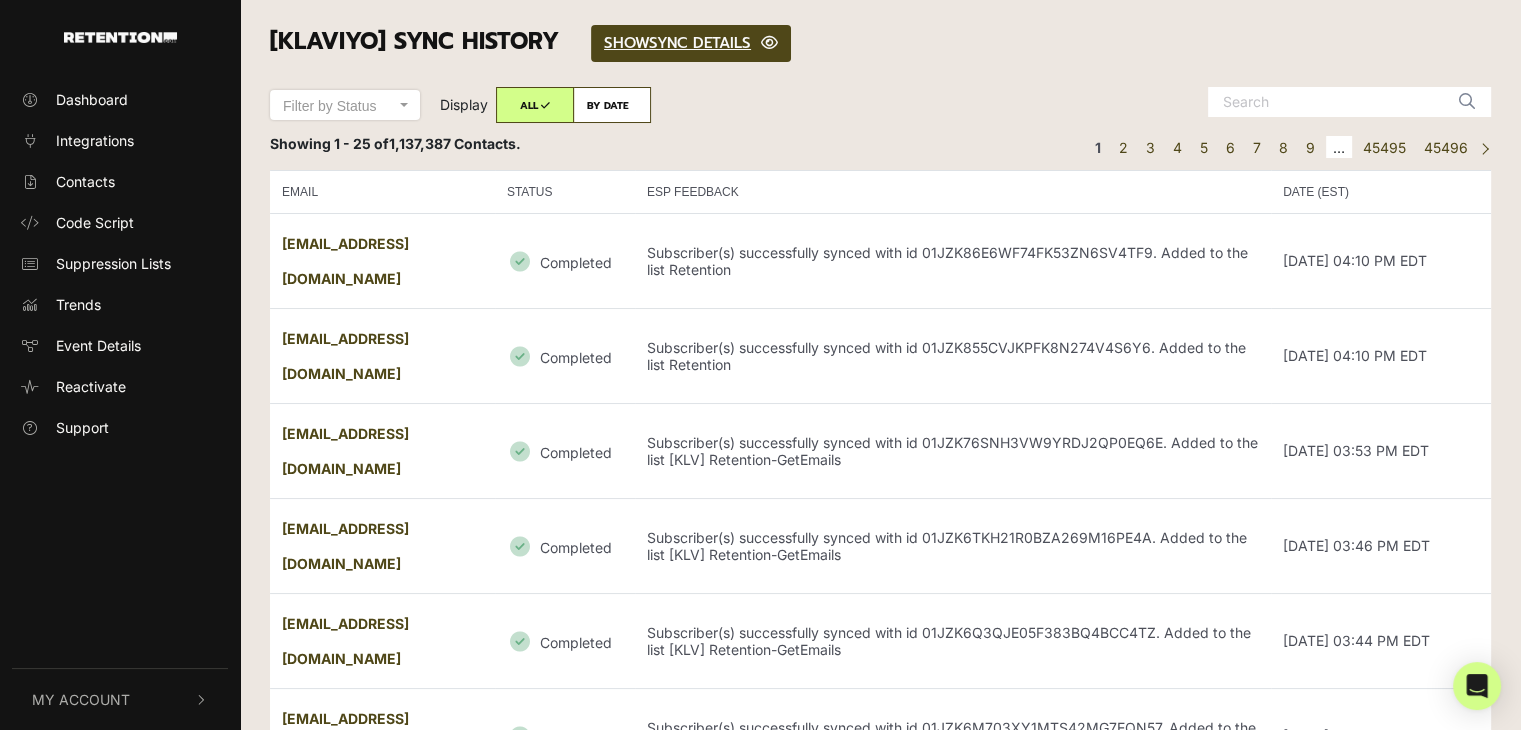 click on "My Account" at bounding box center (81, 699) 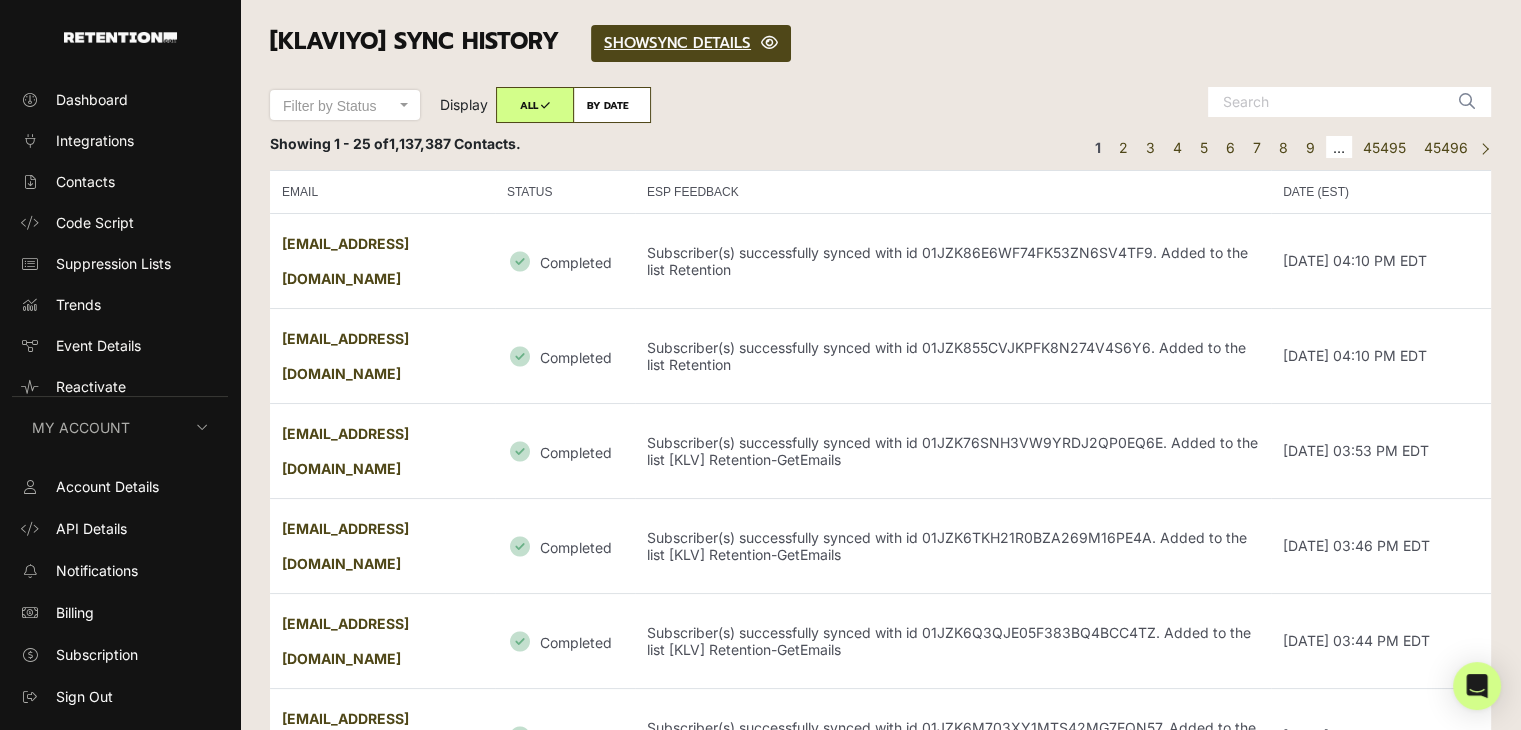 click on "[Klaviyo]
SYNC HISTORY
SHOW HIDE  SYNC DETAILS
SYNC DETAILS
Syncing contacts to:
Retention
Custom Sync Options: Off
Filter by Status Completed
Failed Filter by Status
Display
ALL" at bounding box center (880, 1312) 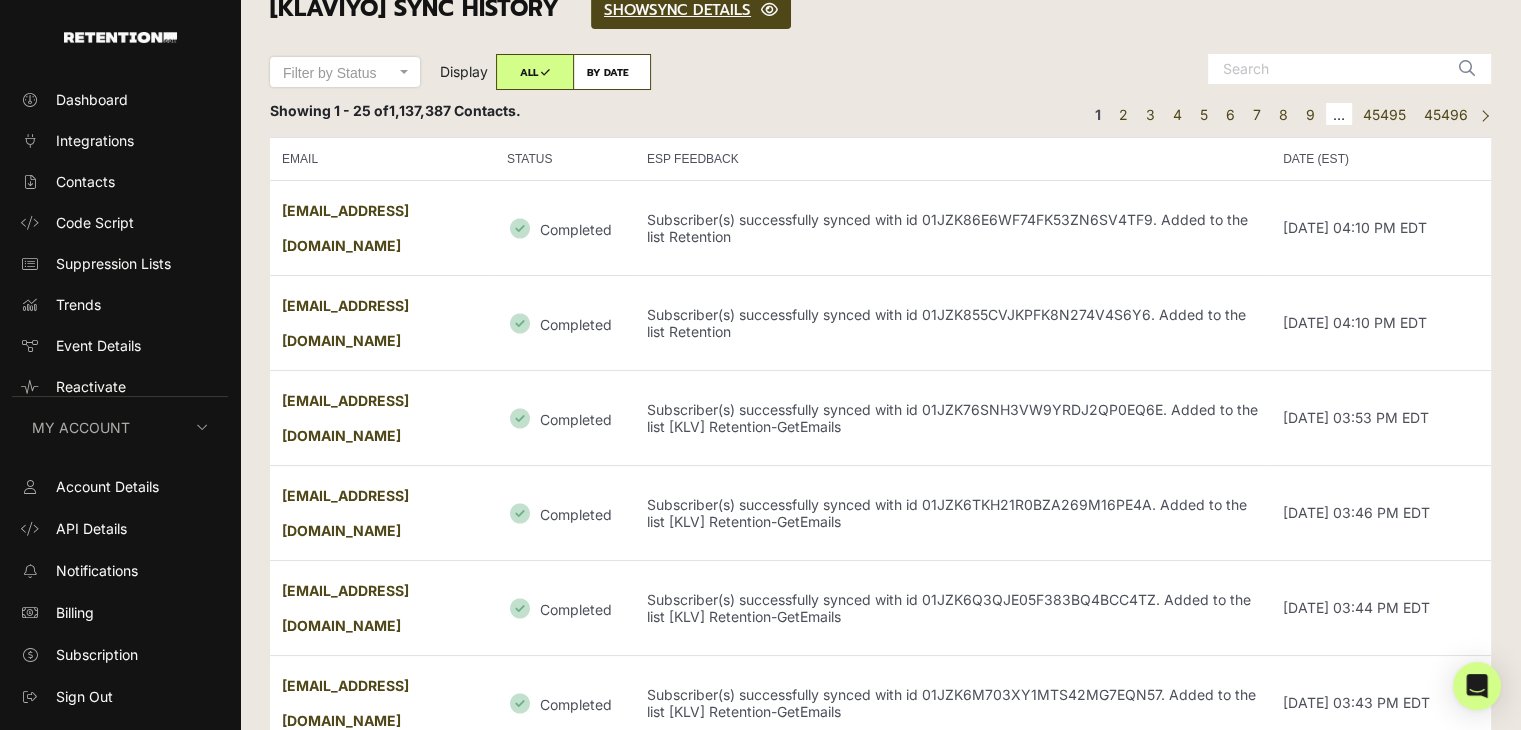 scroll, scrollTop: 0, scrollLeft: 0, axis: both 